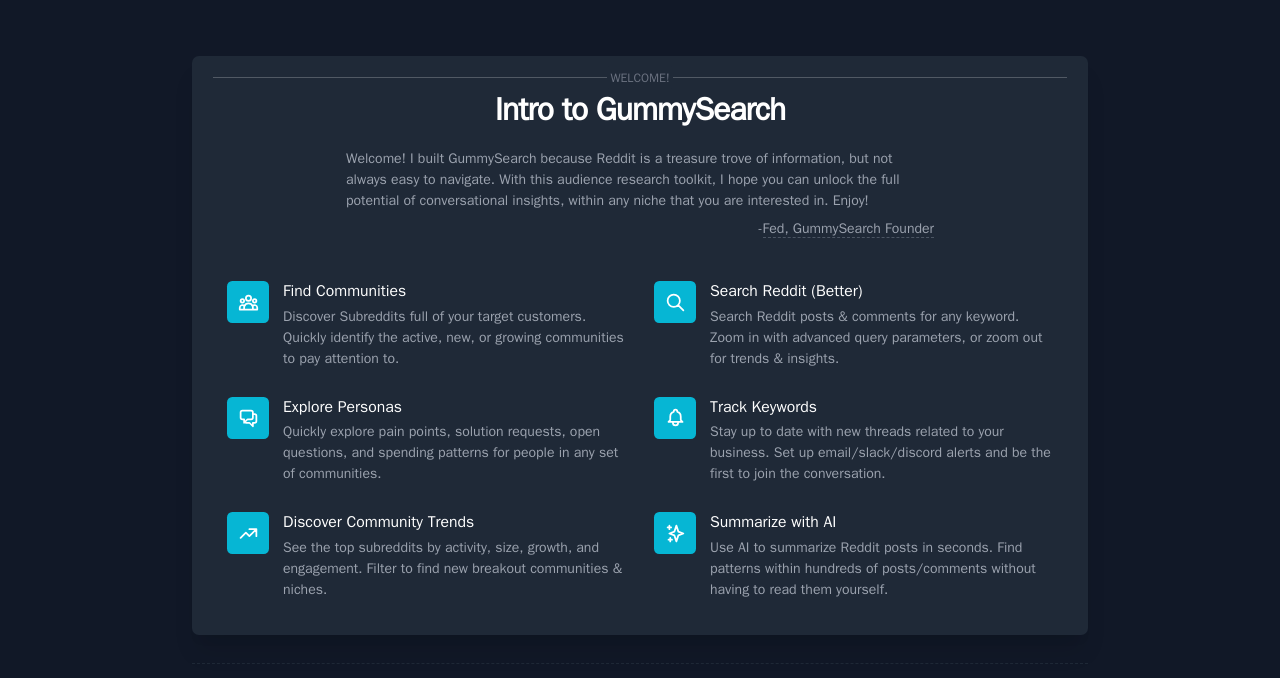 scroll, scrollTop: 0, scrollLeft: 0, axis: both 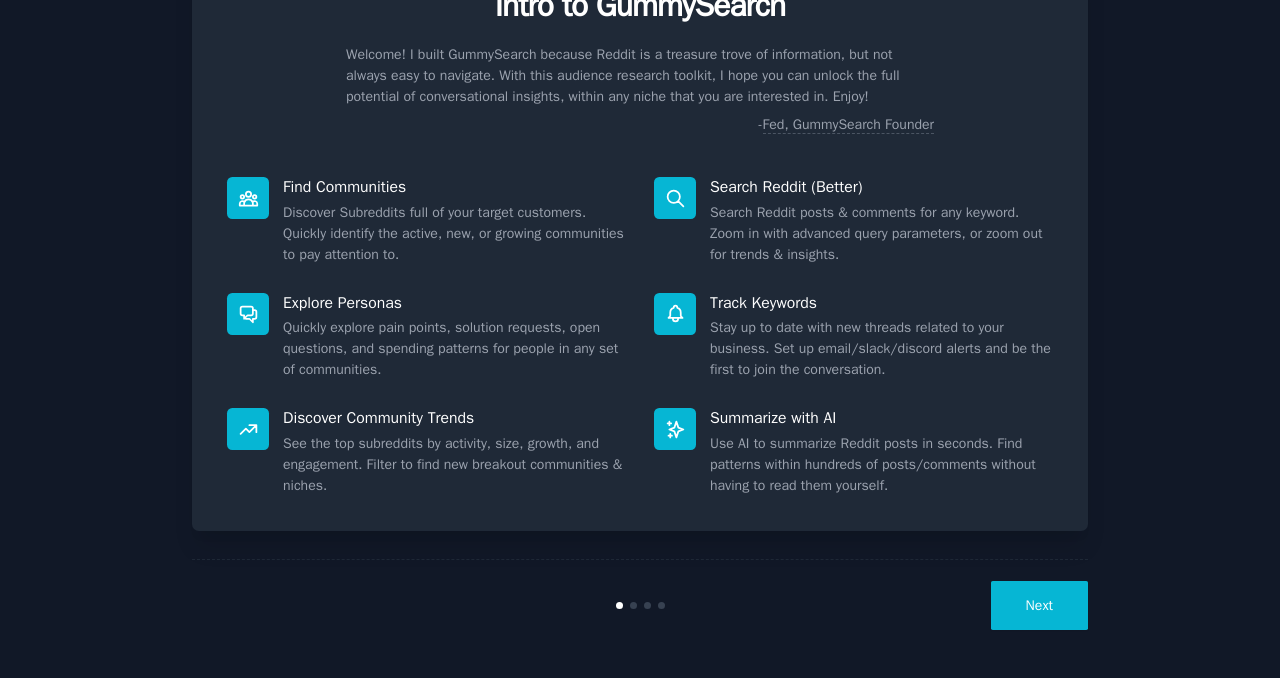 click on "Next" at bounding box center (1039, 605) 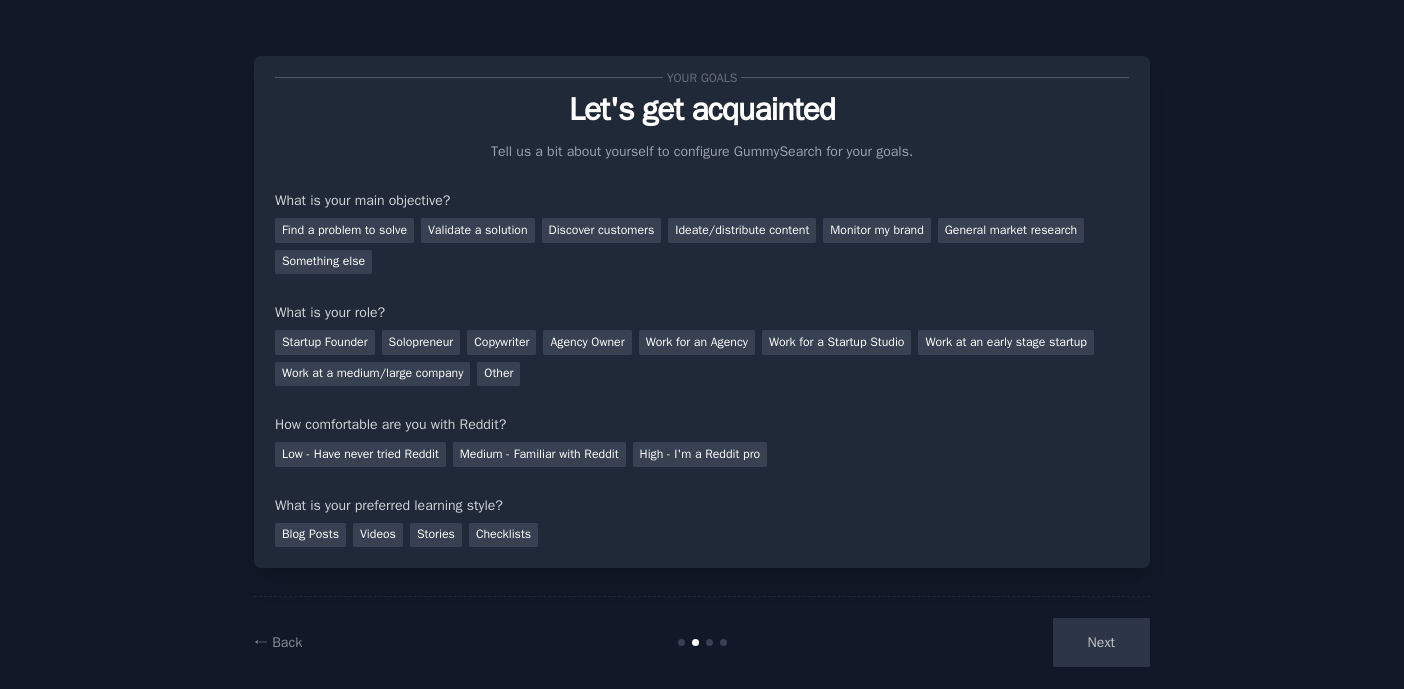 scroll, scrollTop: 27, scrollLeft: 0, axis: vertical 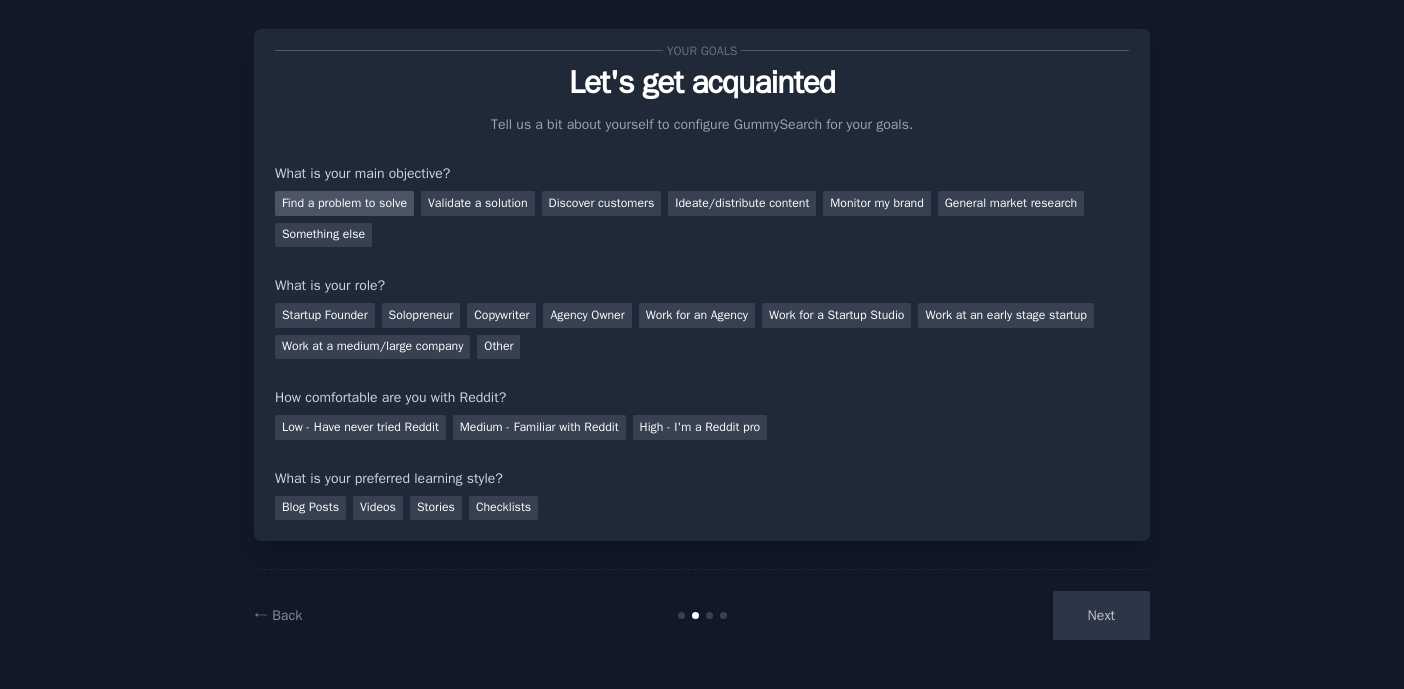 click on "Find a problem to solve" at bounding box center (344, 203) 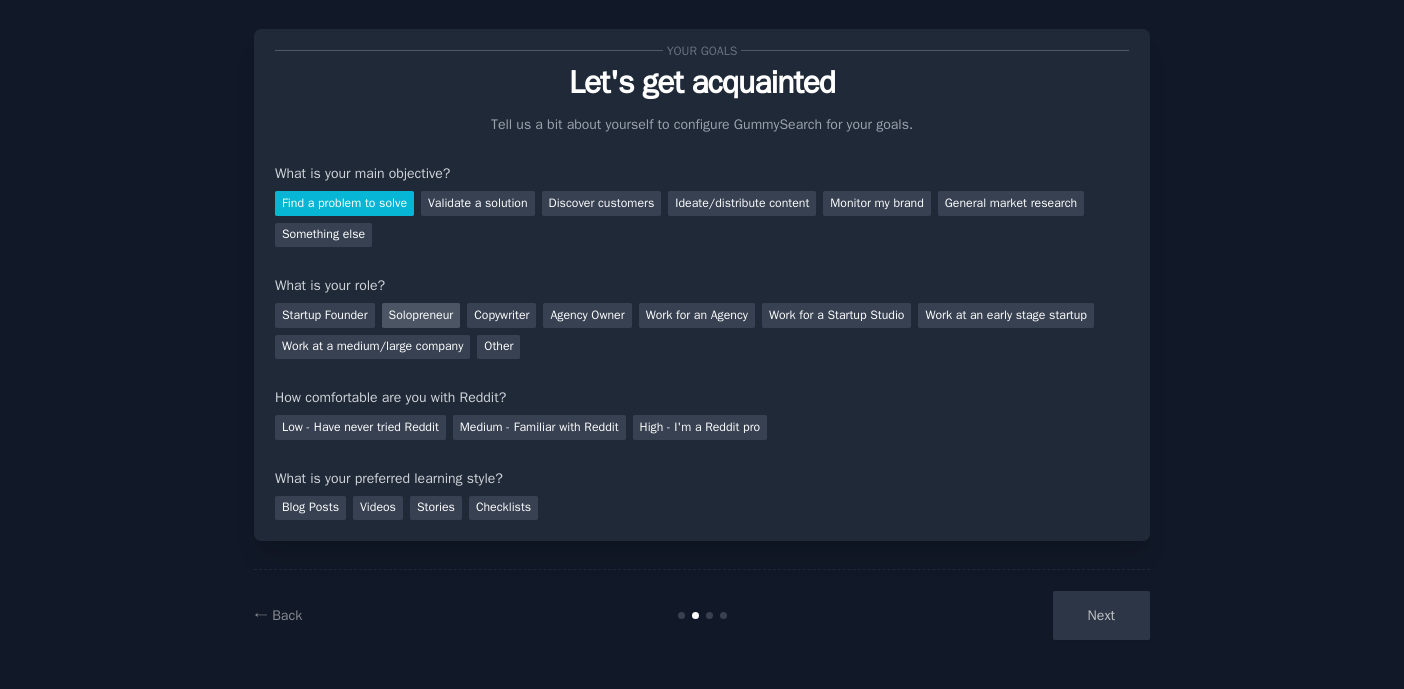 click on "Solopreneur" at bounding box center [421, 315] 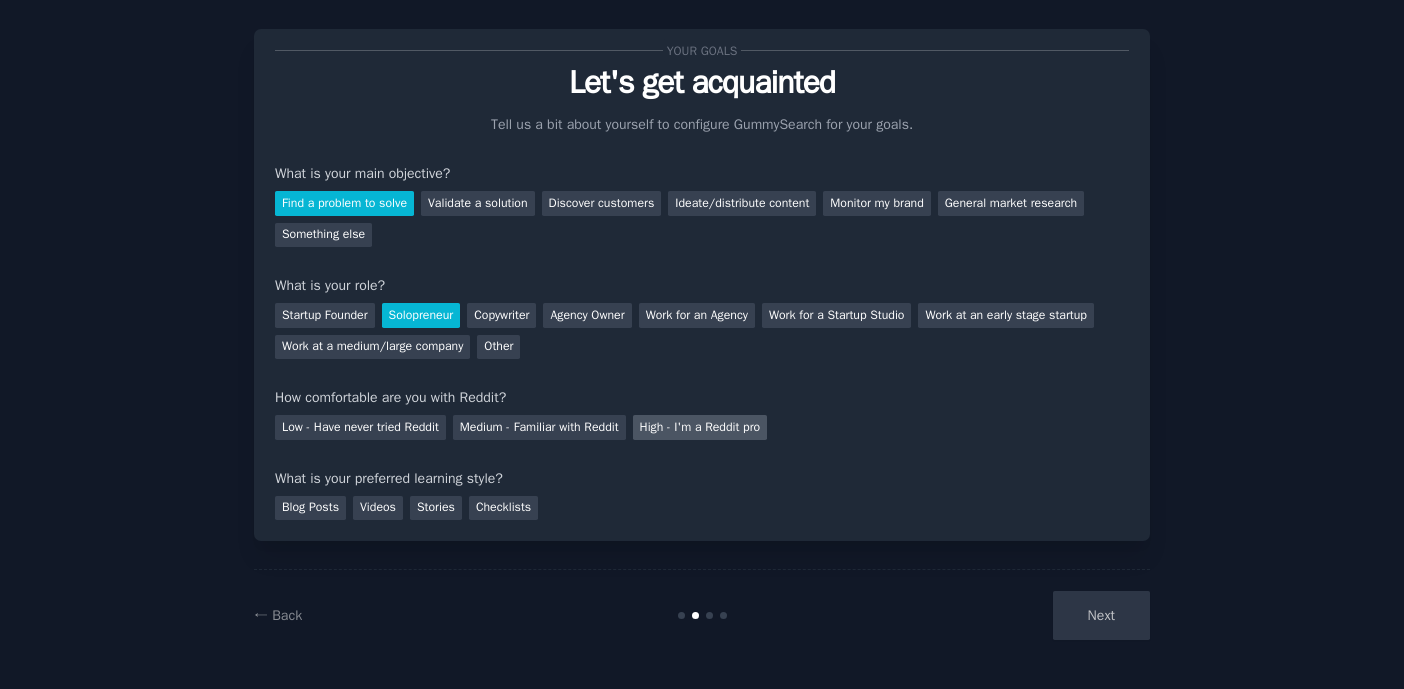 click on "High - I'm a Reddit pro" at bounding box center (700, 427) 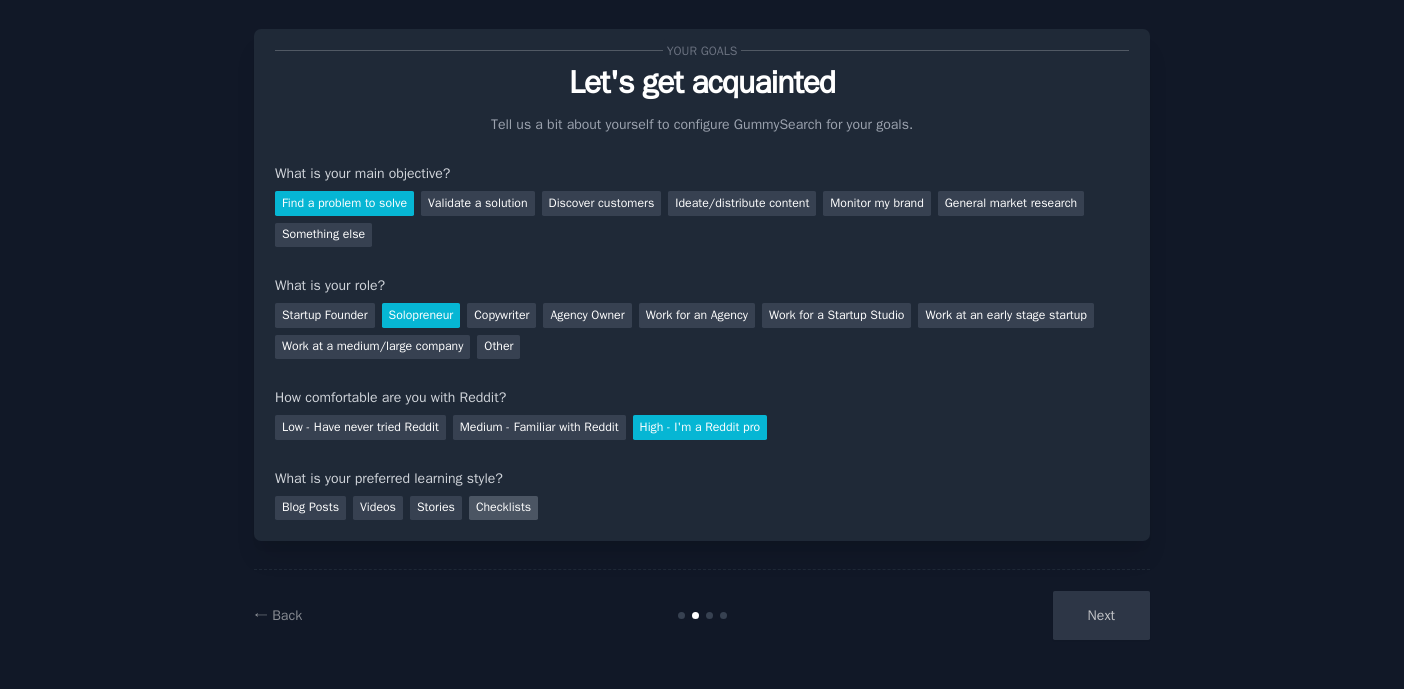 click on "Checklists" at bounding box center (503, 508) 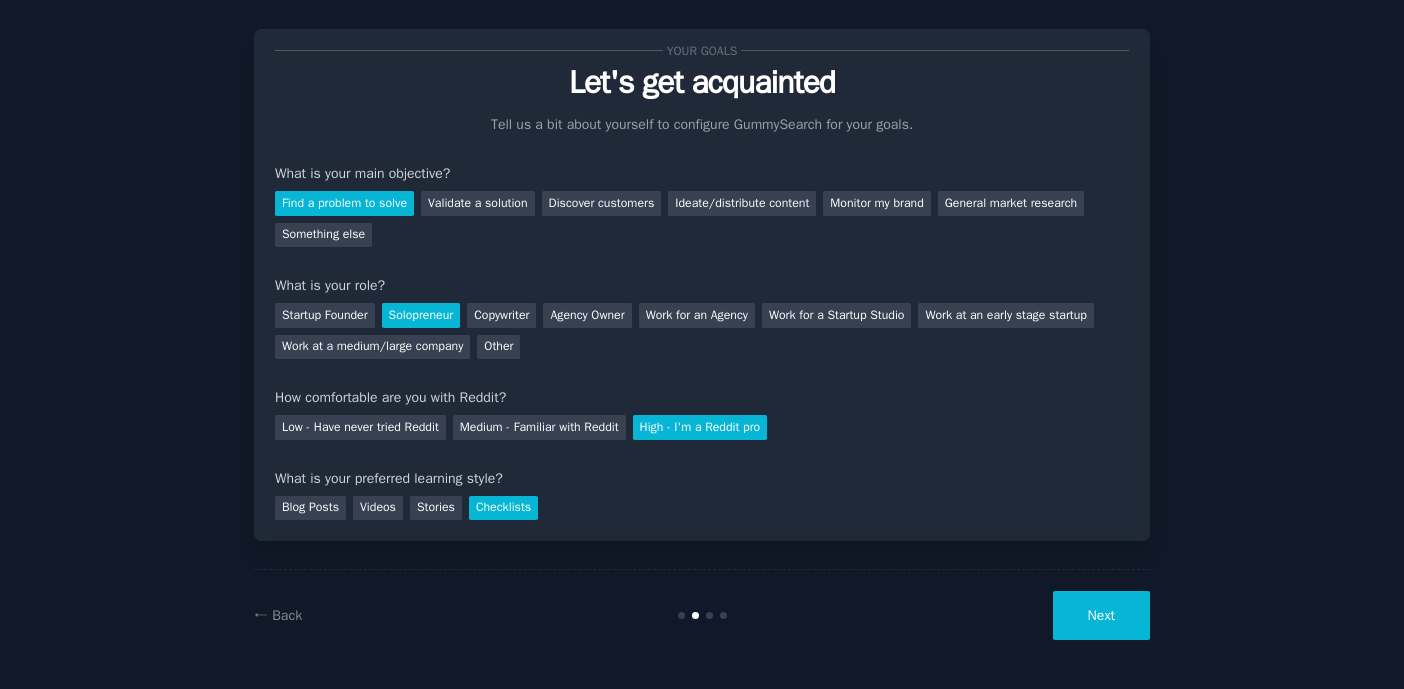 click on "Next" at bounding box center [1101, 615] 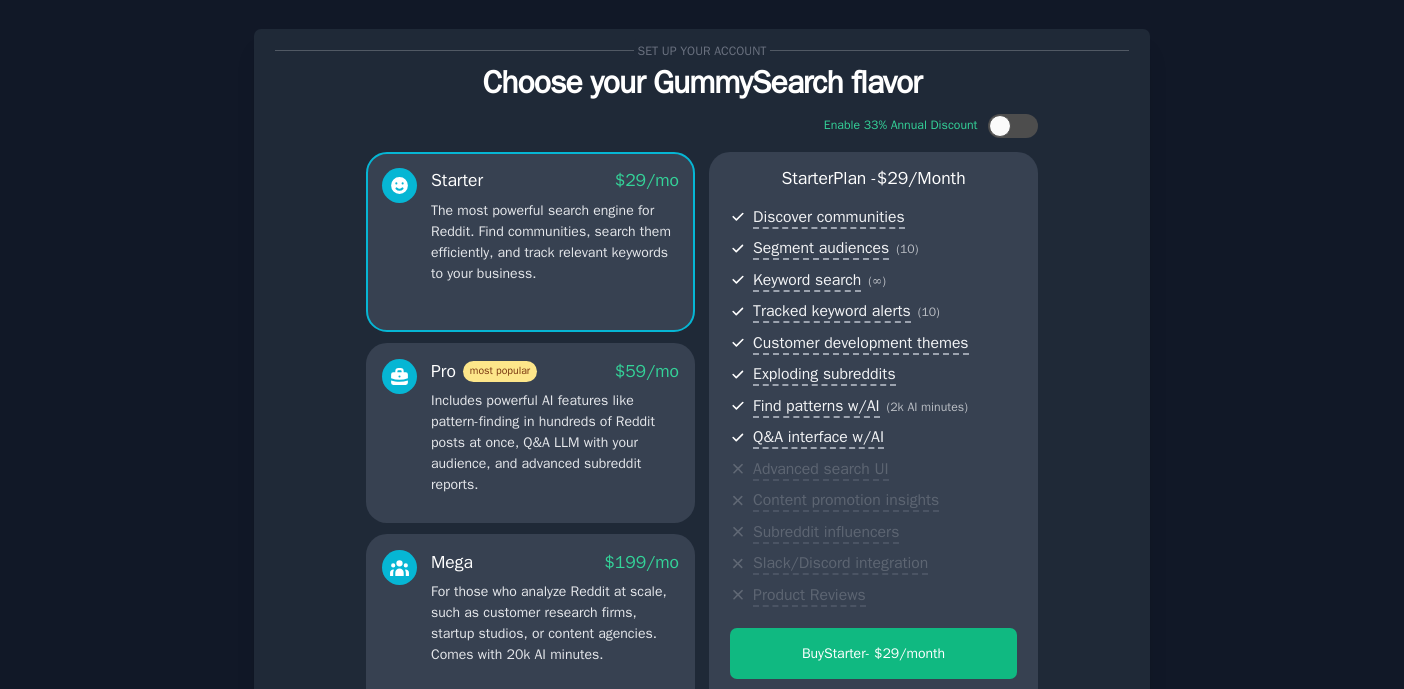 scroll, scrollTop: 242, scrollLeft: 0, axis: vertical 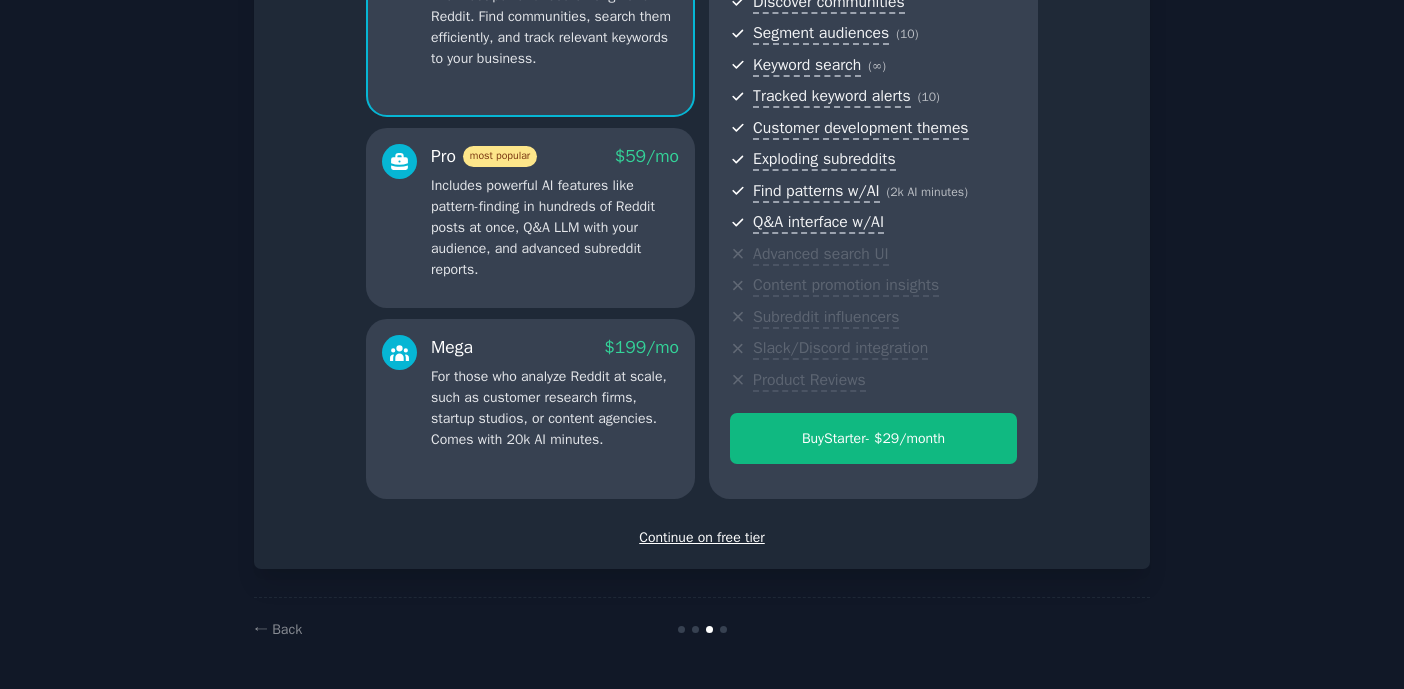 click on "Continue on free tier" at bounding box center (702, 537) 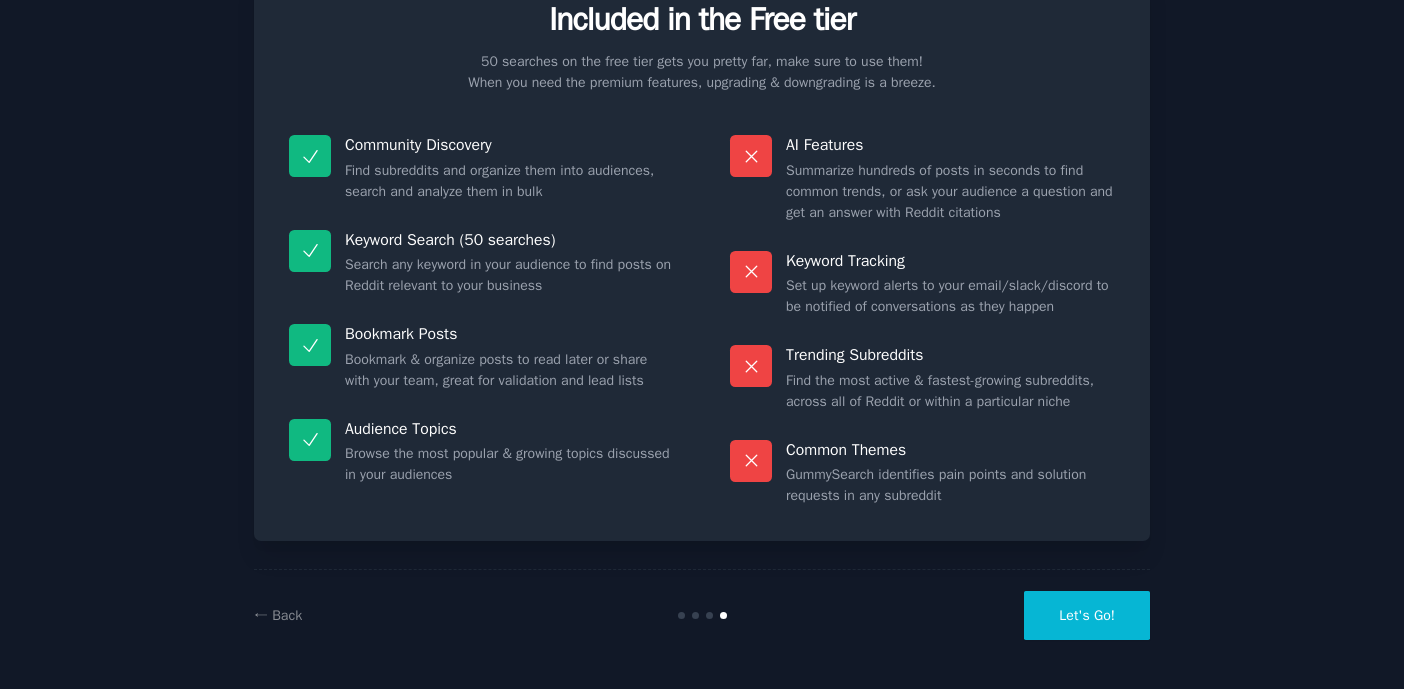 click on "Let's Go!" at bounding box center [1087, 615] 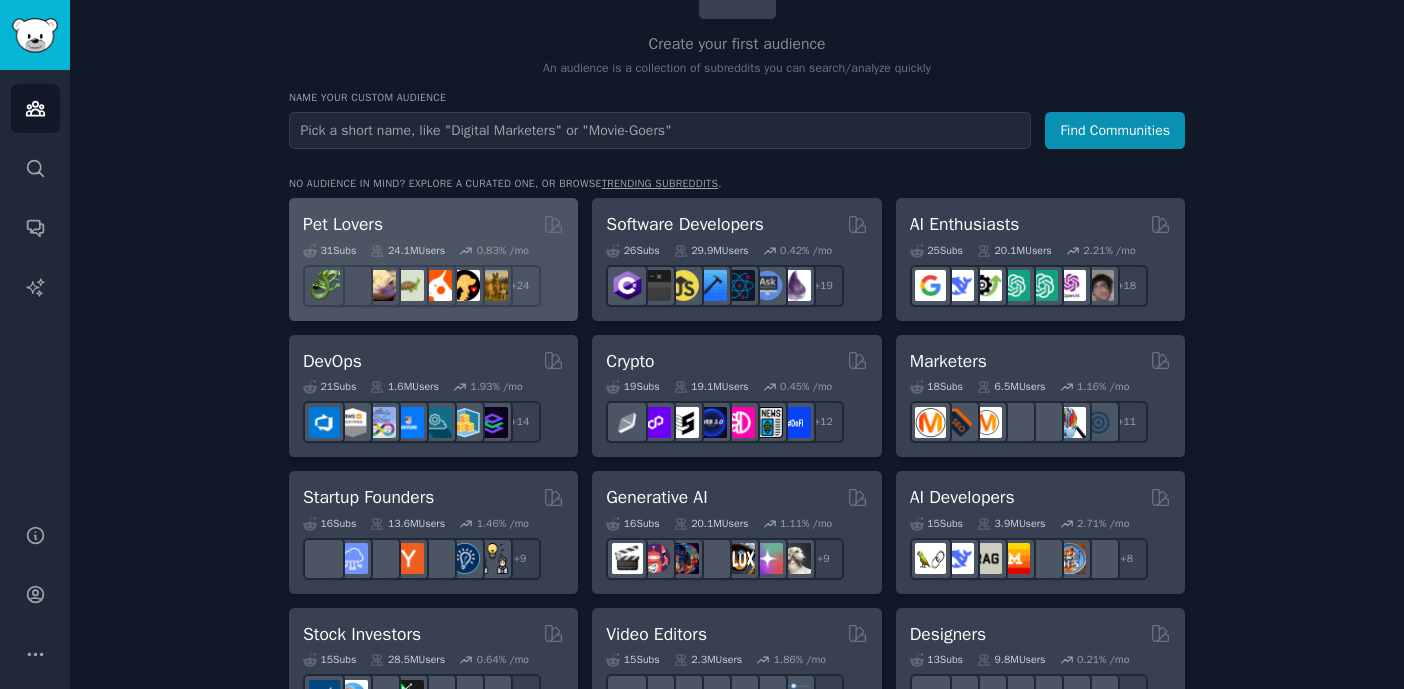 scroll, scrollTop: 179, scrollLeft: 0, axis: vertical 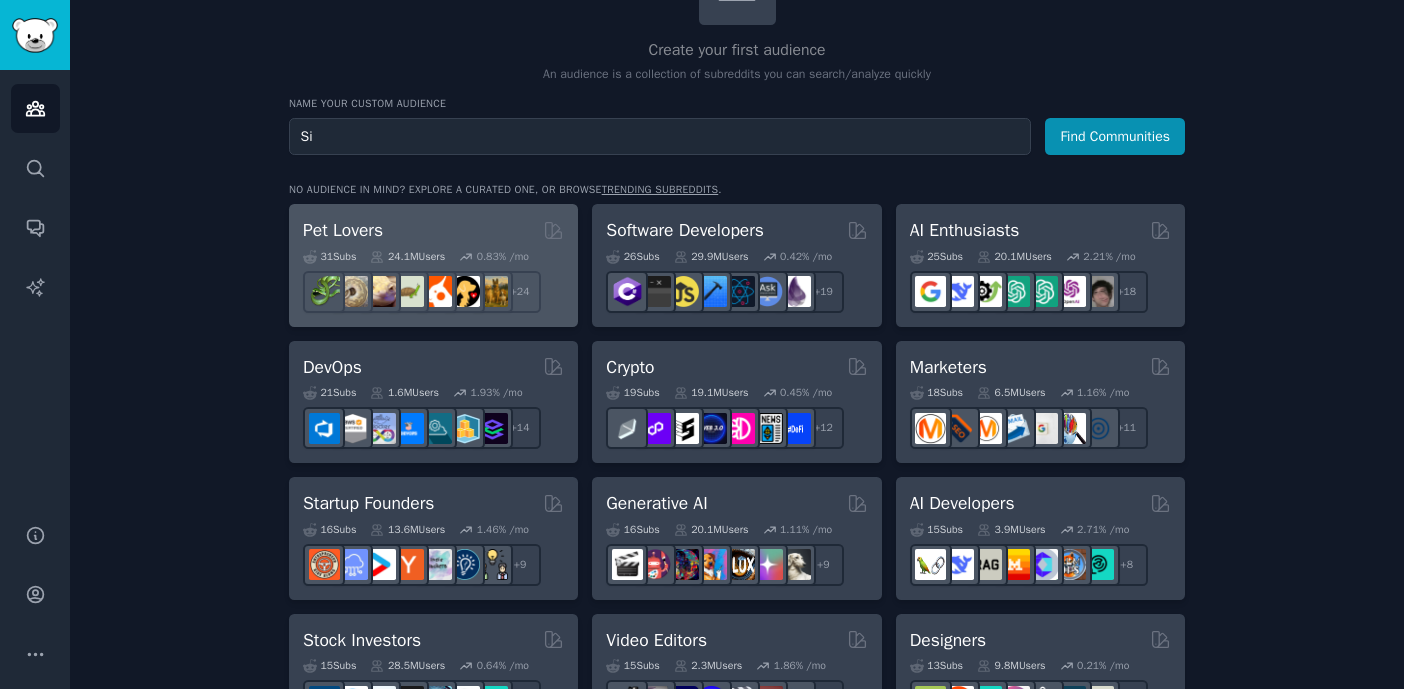 type on "S" 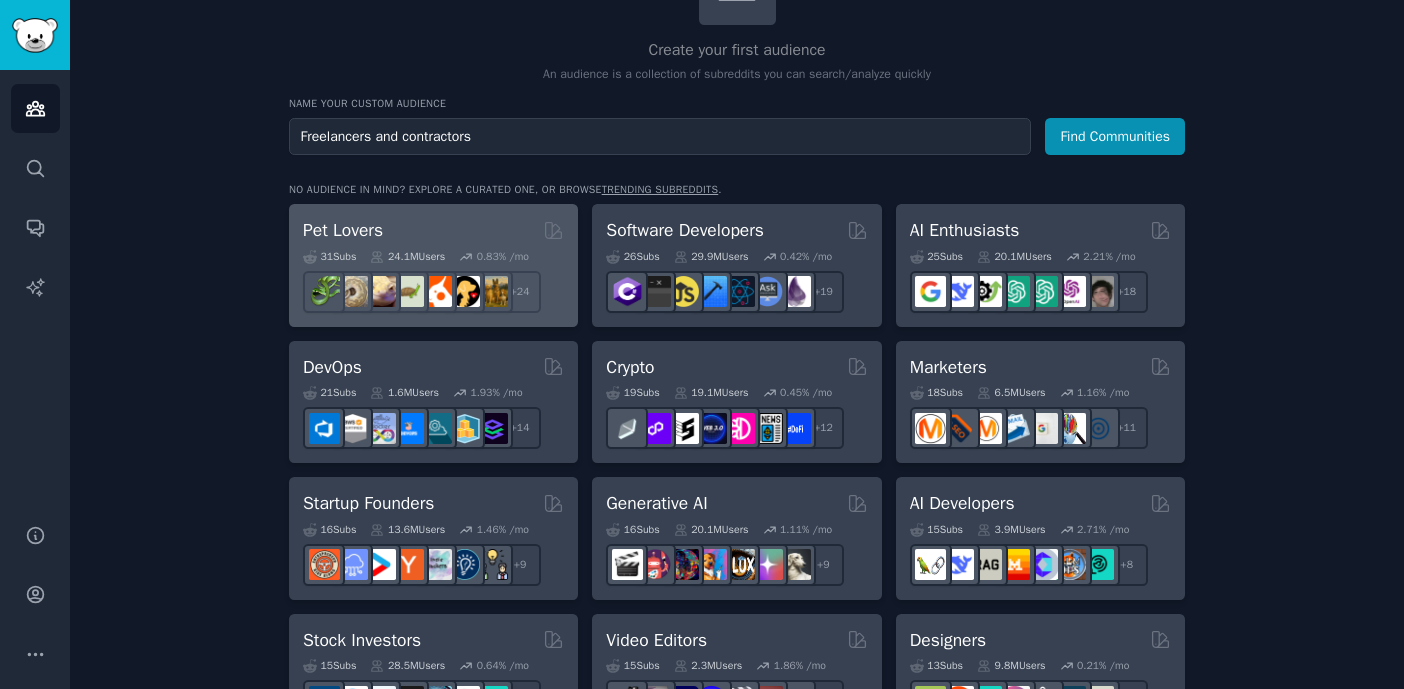 type on "Freelancers and contractors" 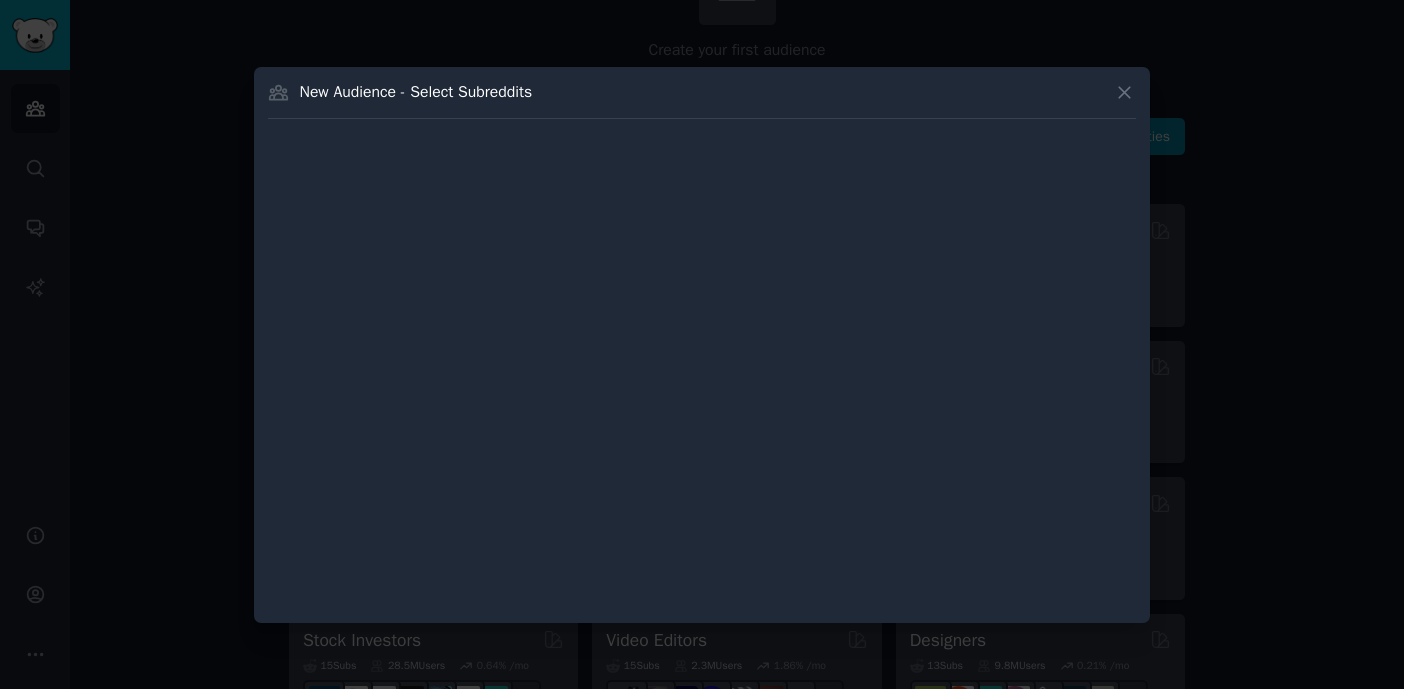 type 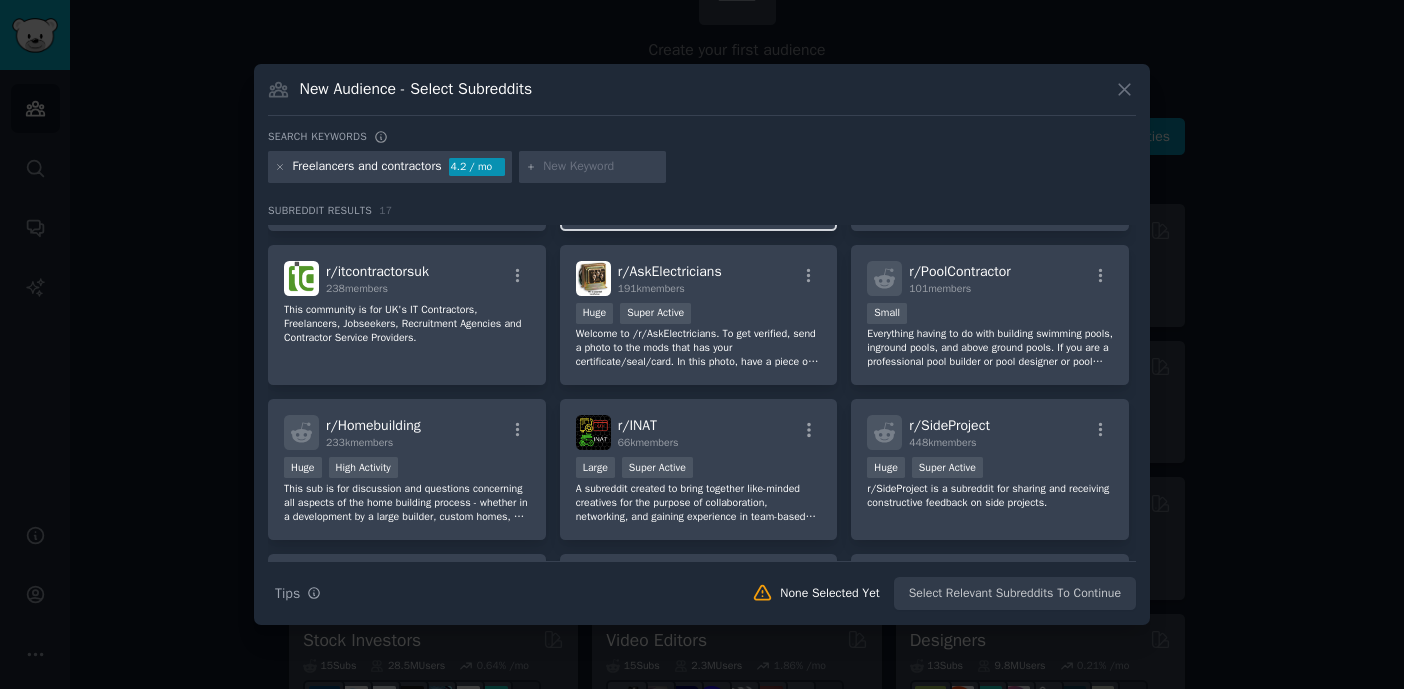 scroll, scrollTop: 270, scrollLeft: 0, axis: vertical 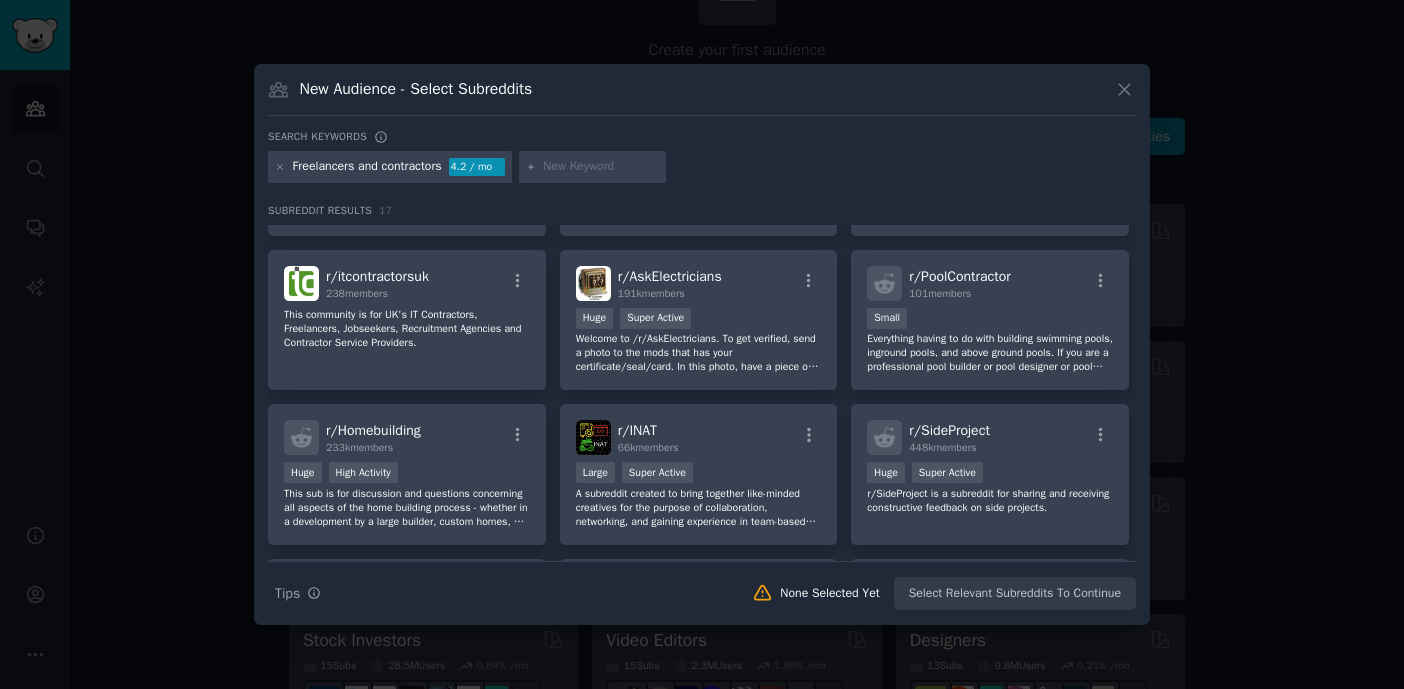 click 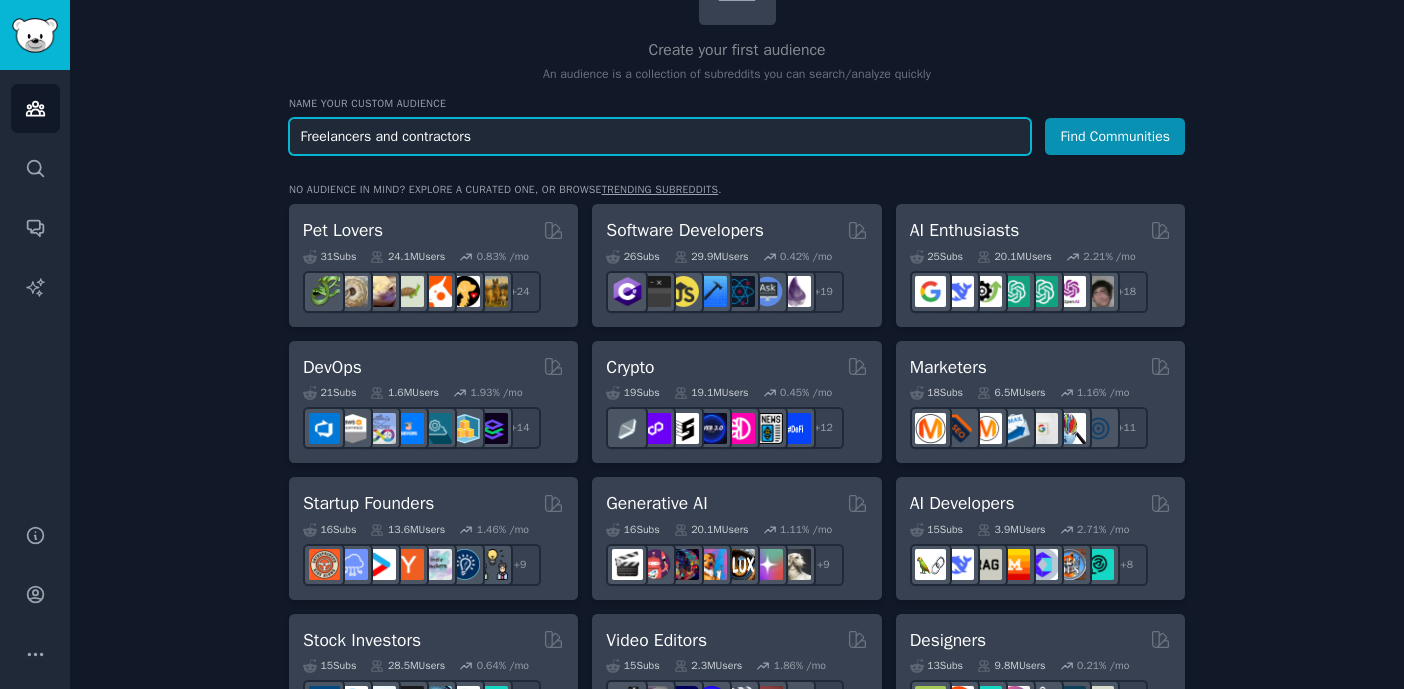 click on "Freelancers and contractors" at bounding box center (660, 136) 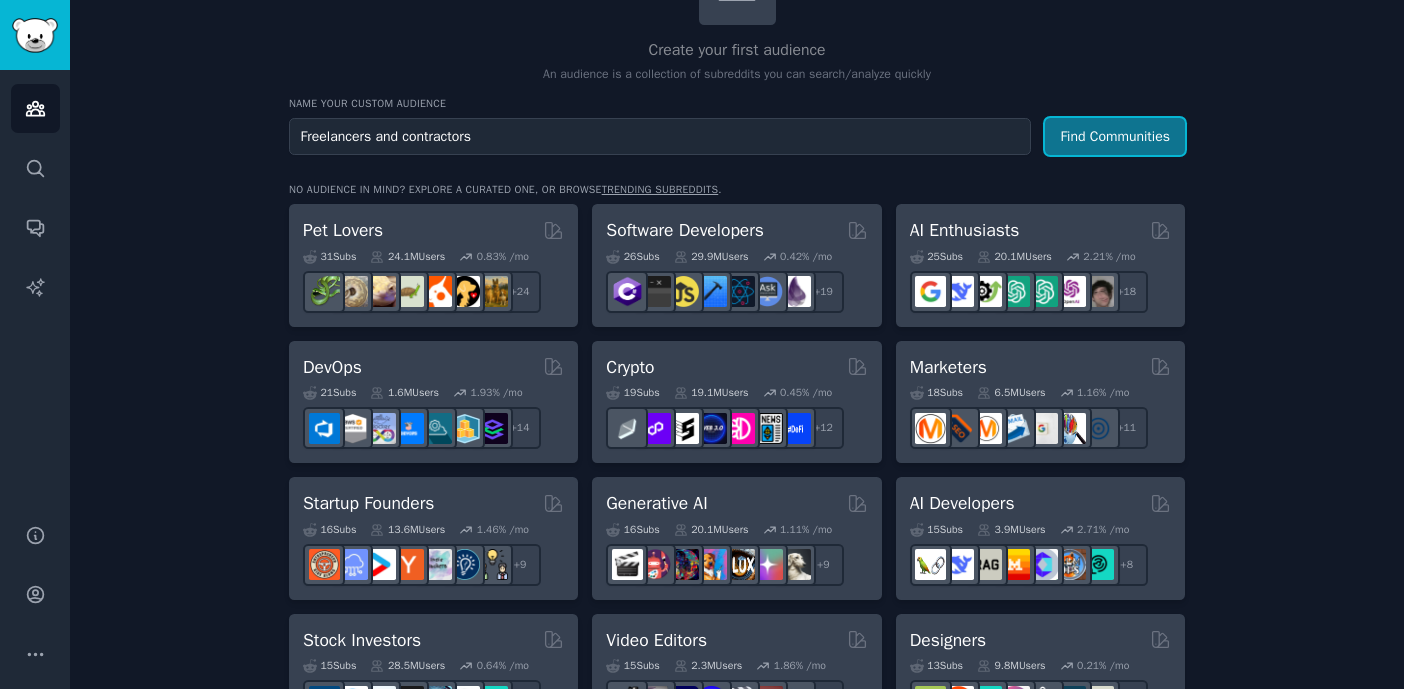 click on "Find Communities" at bounding box center [1115, 136] 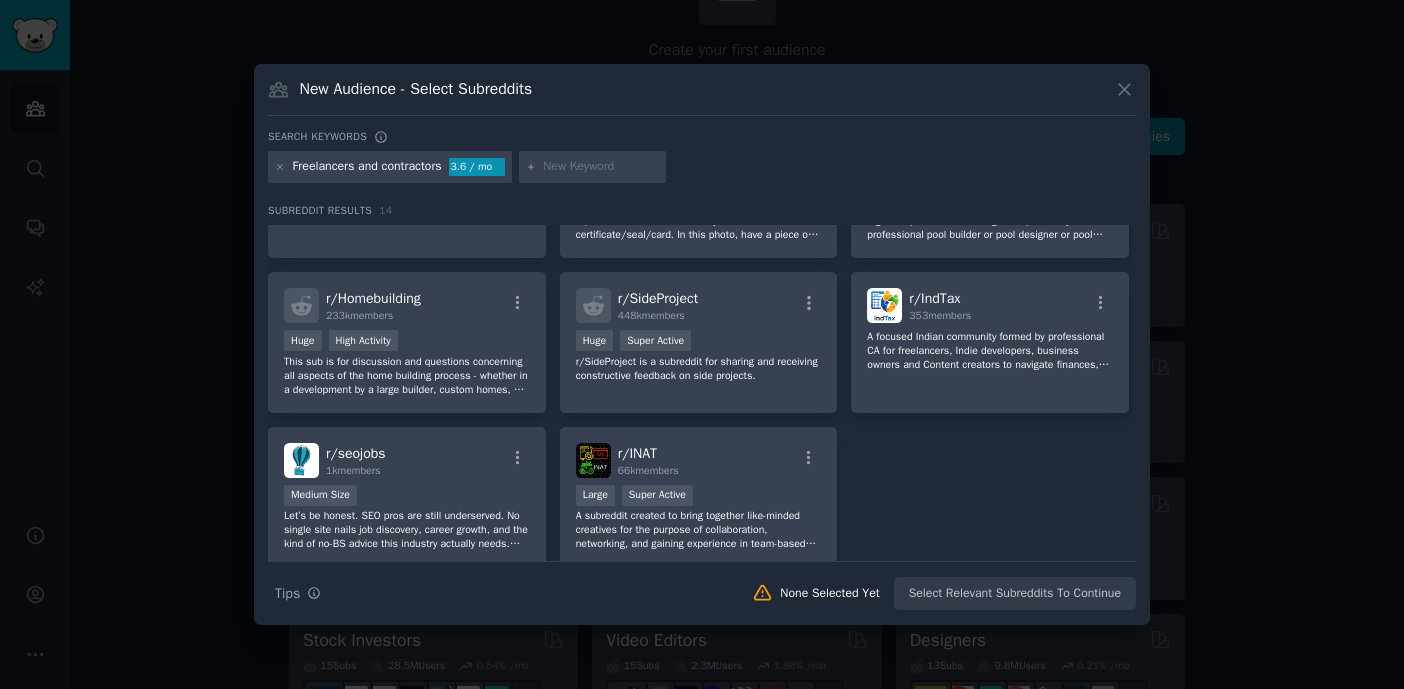 scroll, scrollTop: 0, scrollLeft: 0, axis: both 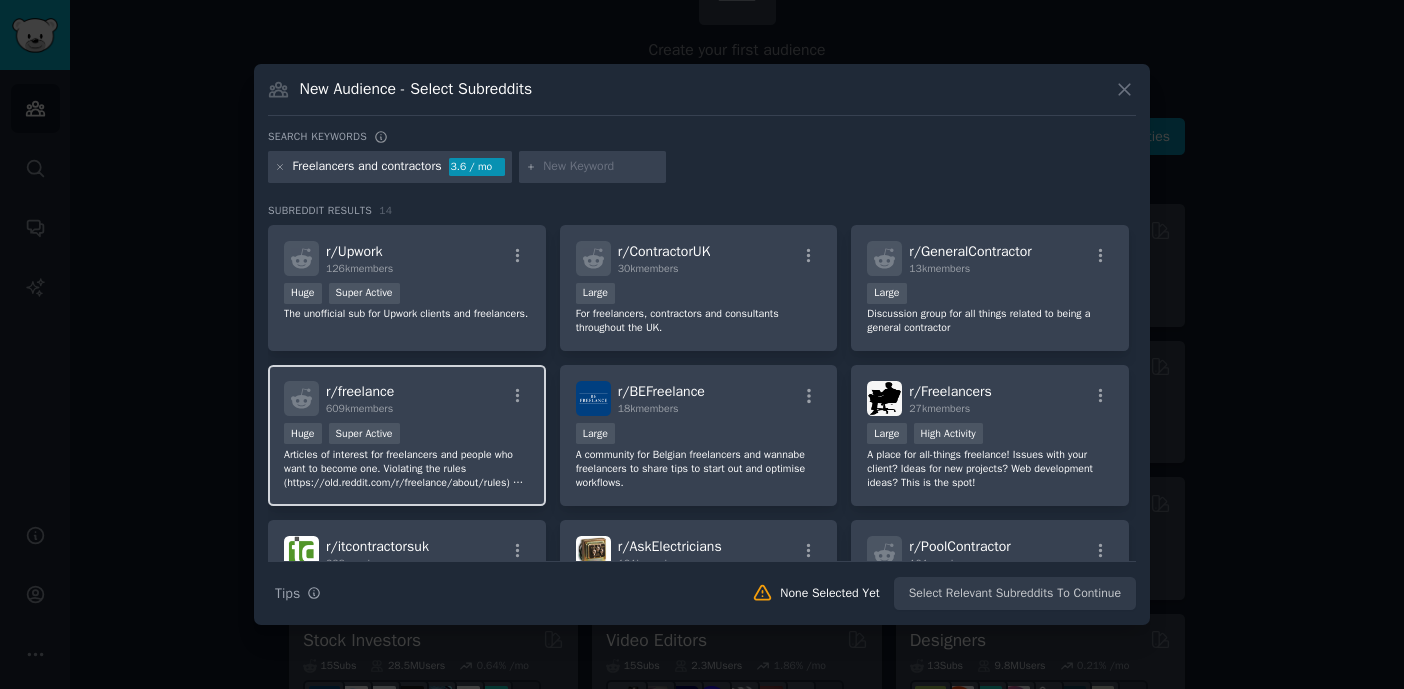 click on "Huge Super Active" at bounding box center (407, 435) 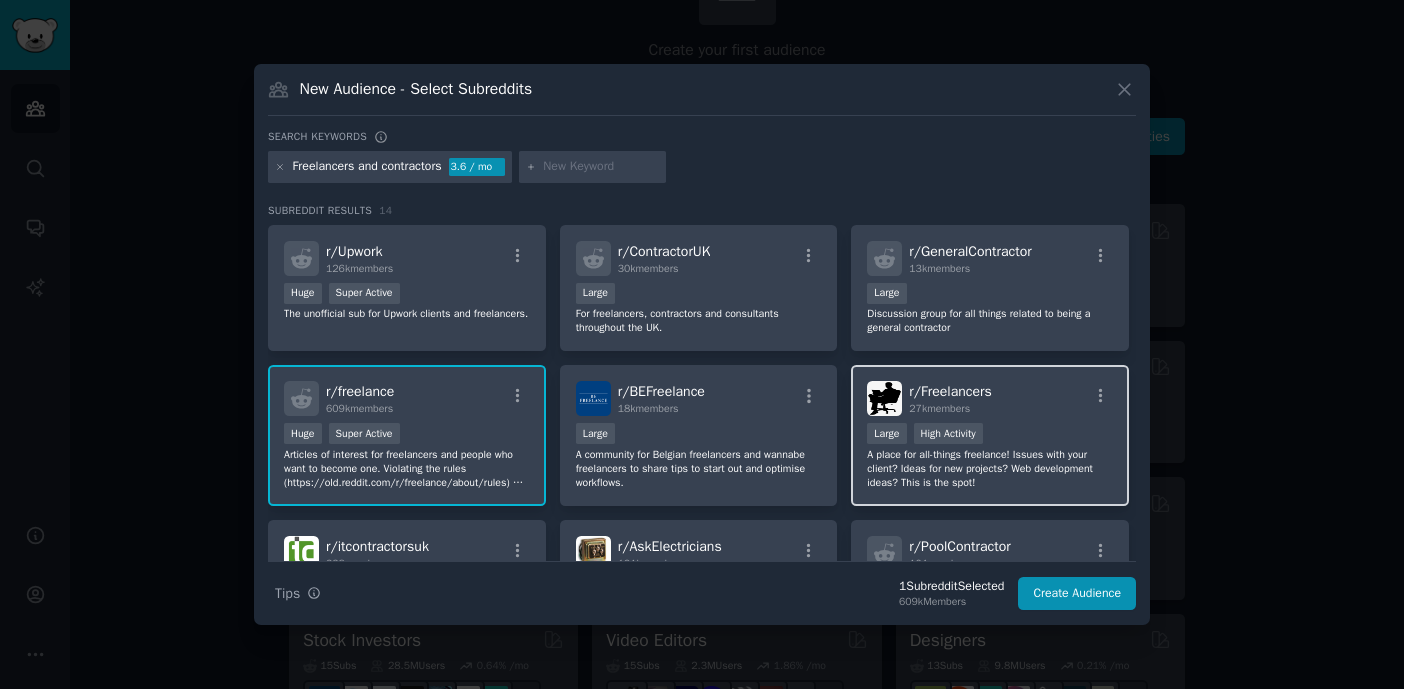 drag, startPoint x: 832, startPoint y: 462, endPoint x: 881, endPoint y: 494, distance: 58.5235 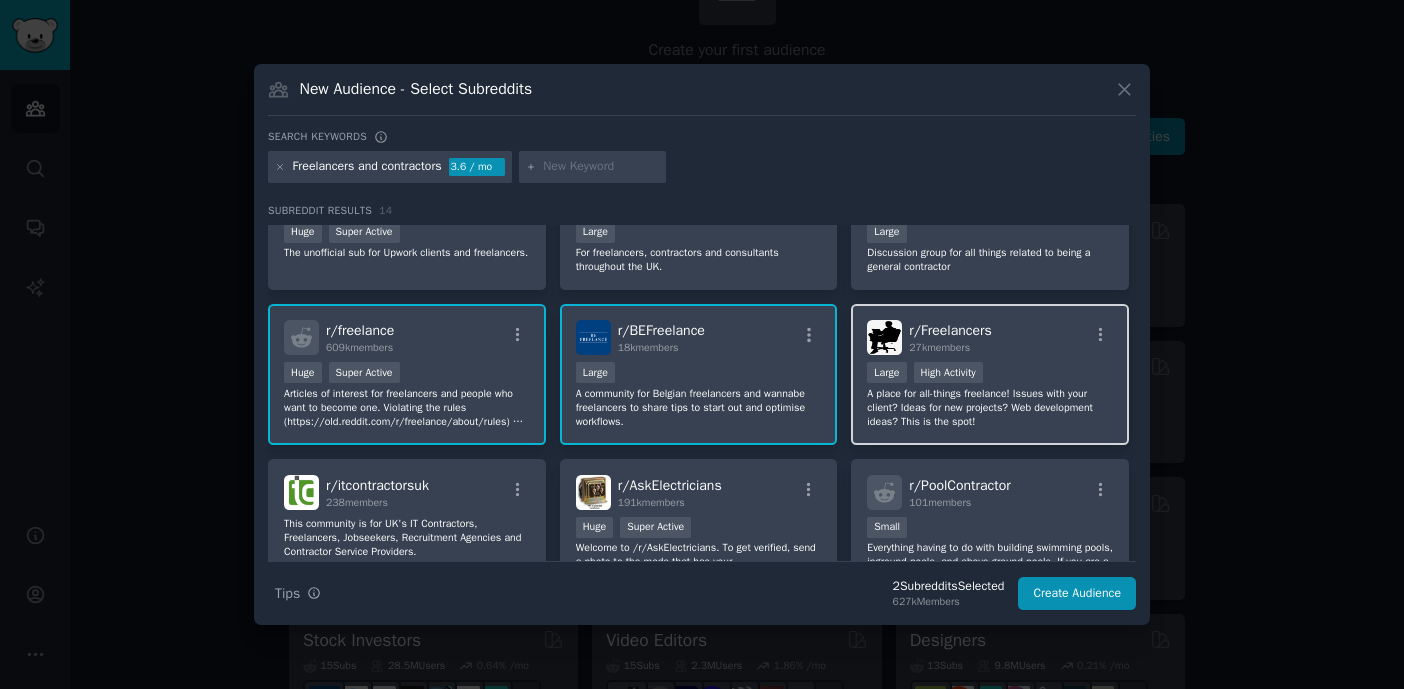 scroll, scrollTop: 0, scrollLeft: 0, axis: both 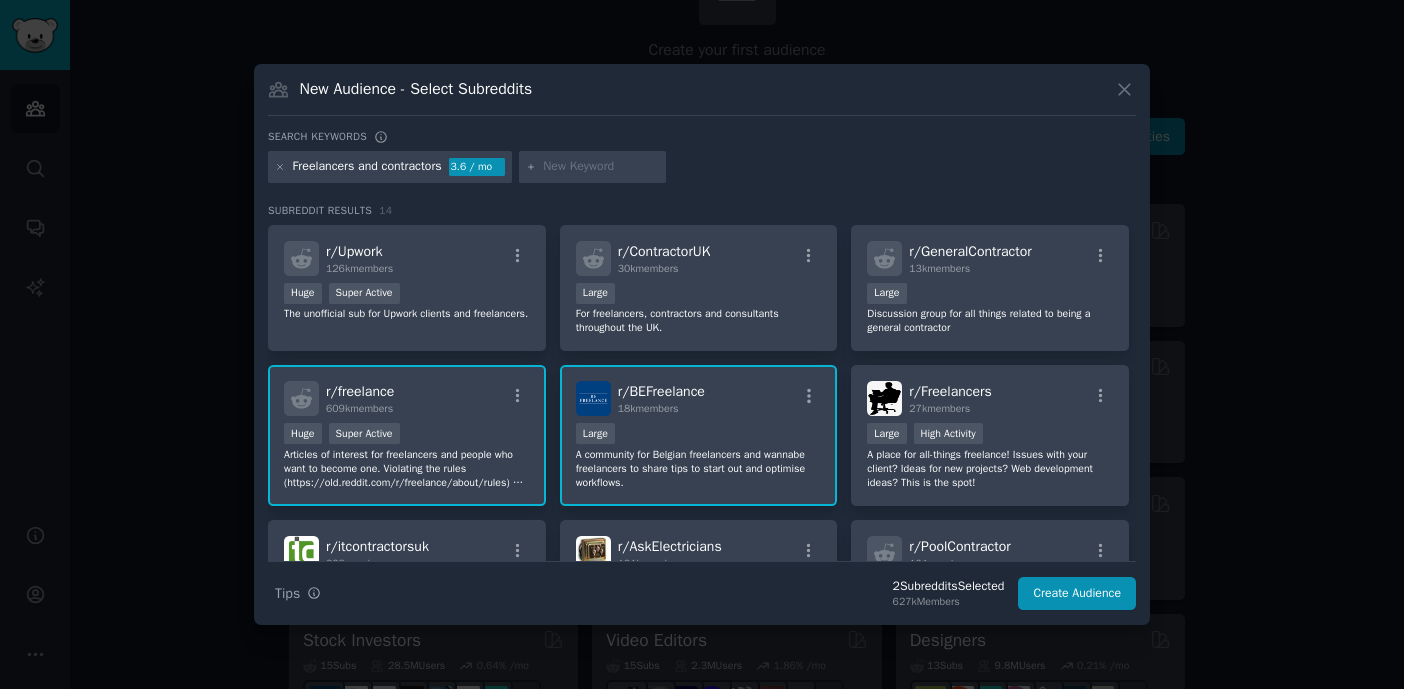 click on "Large" at bounding box center (699, 435) 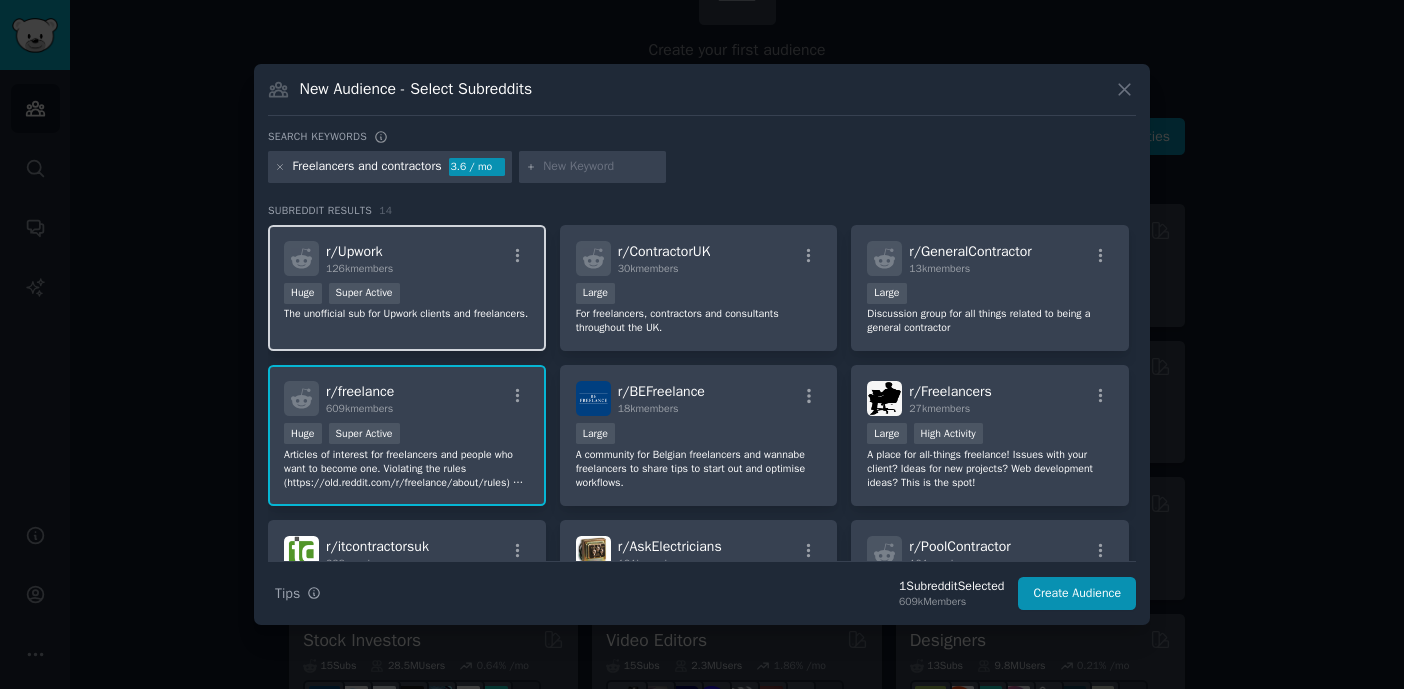 click on "r/ Upwork 126k  members" at bounding box center (407, 258) 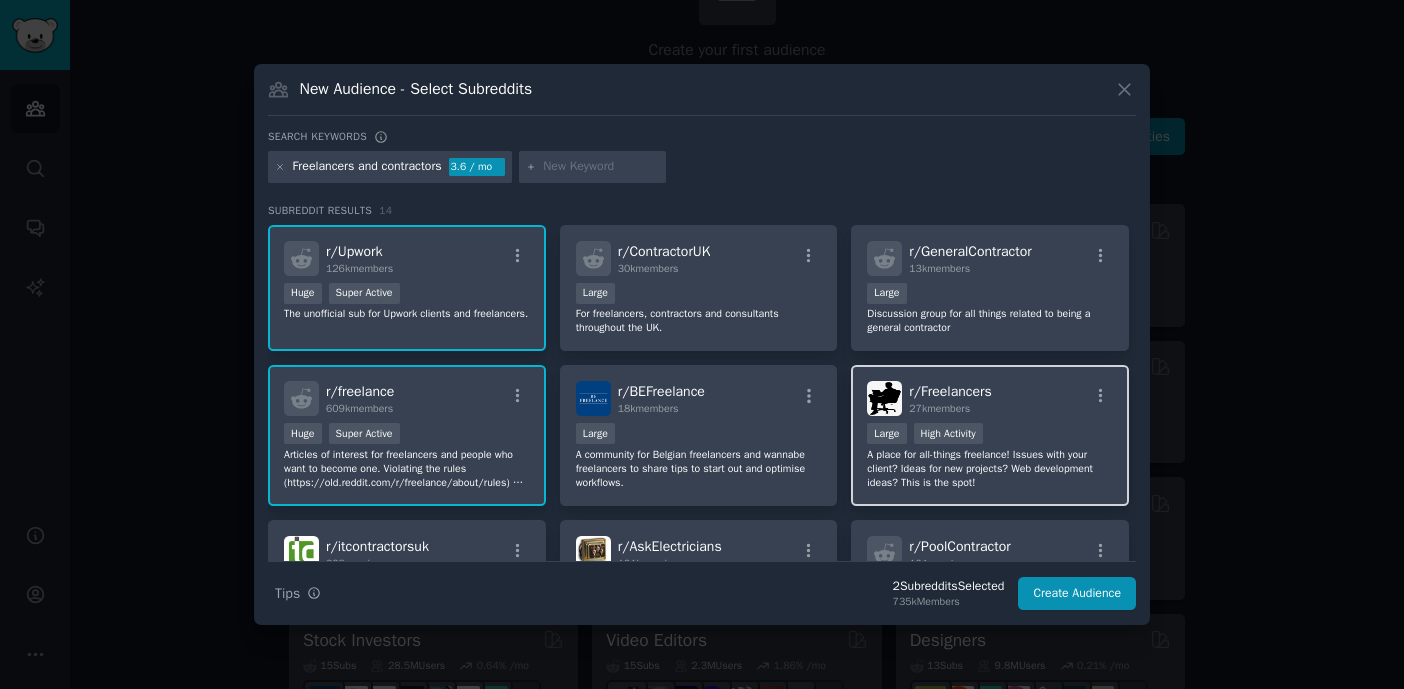 click on "10,000 - 100,000 members Large High Activity" at bounding box center [990, 435] 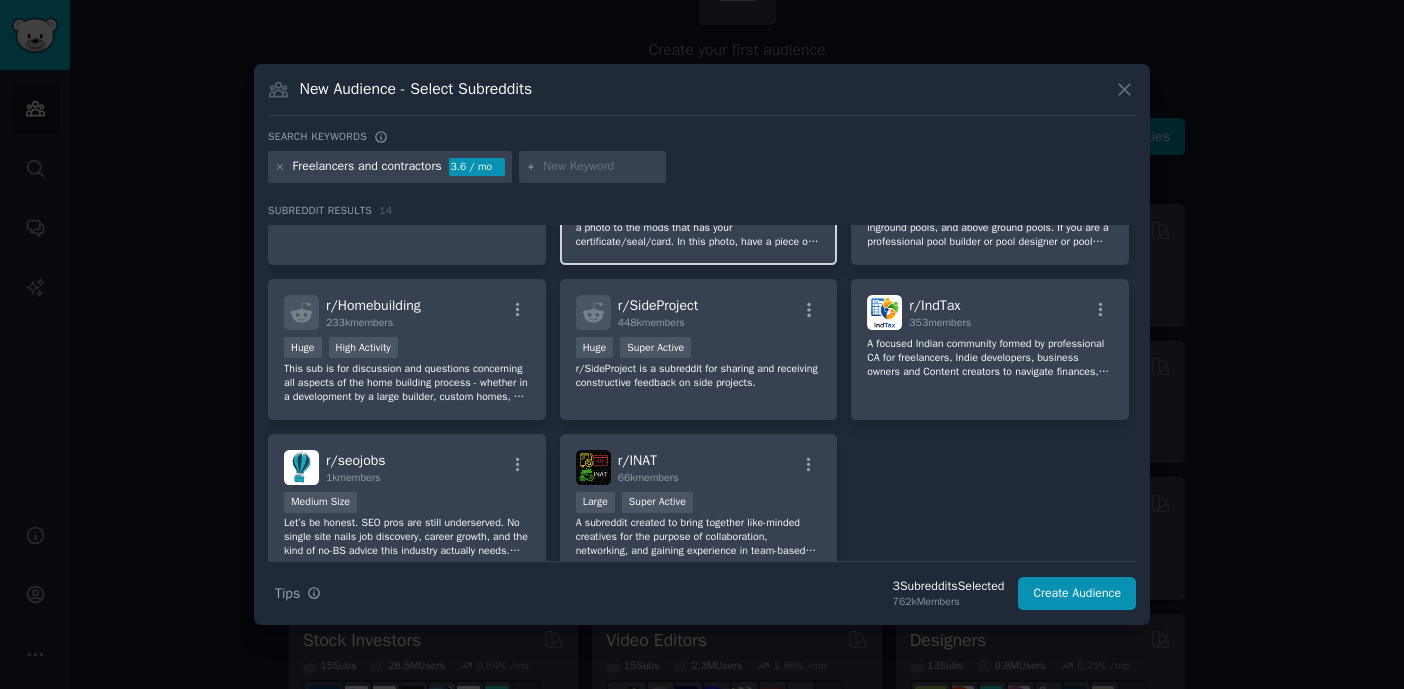 scroll, scrollTop: 397, scrollLeft: 0, axis: vertical 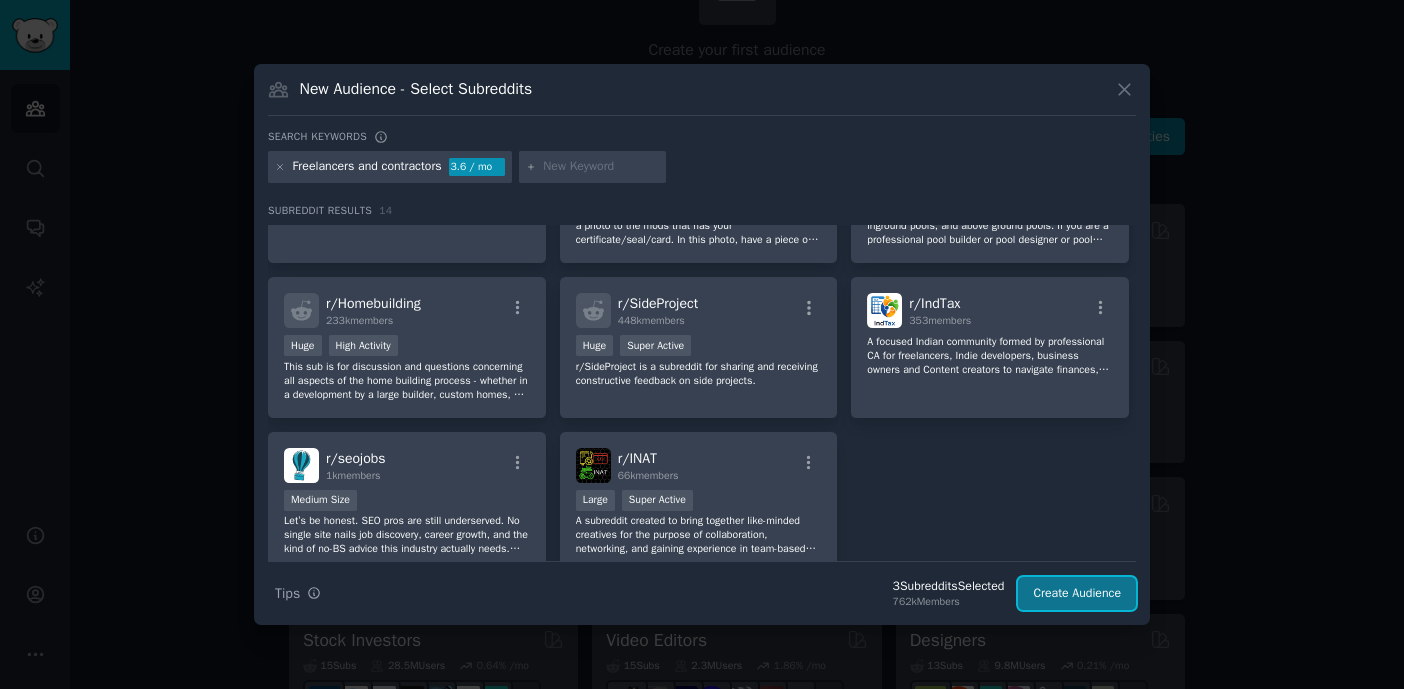 click on "Create Audience" at bounding box center [1077, 594] 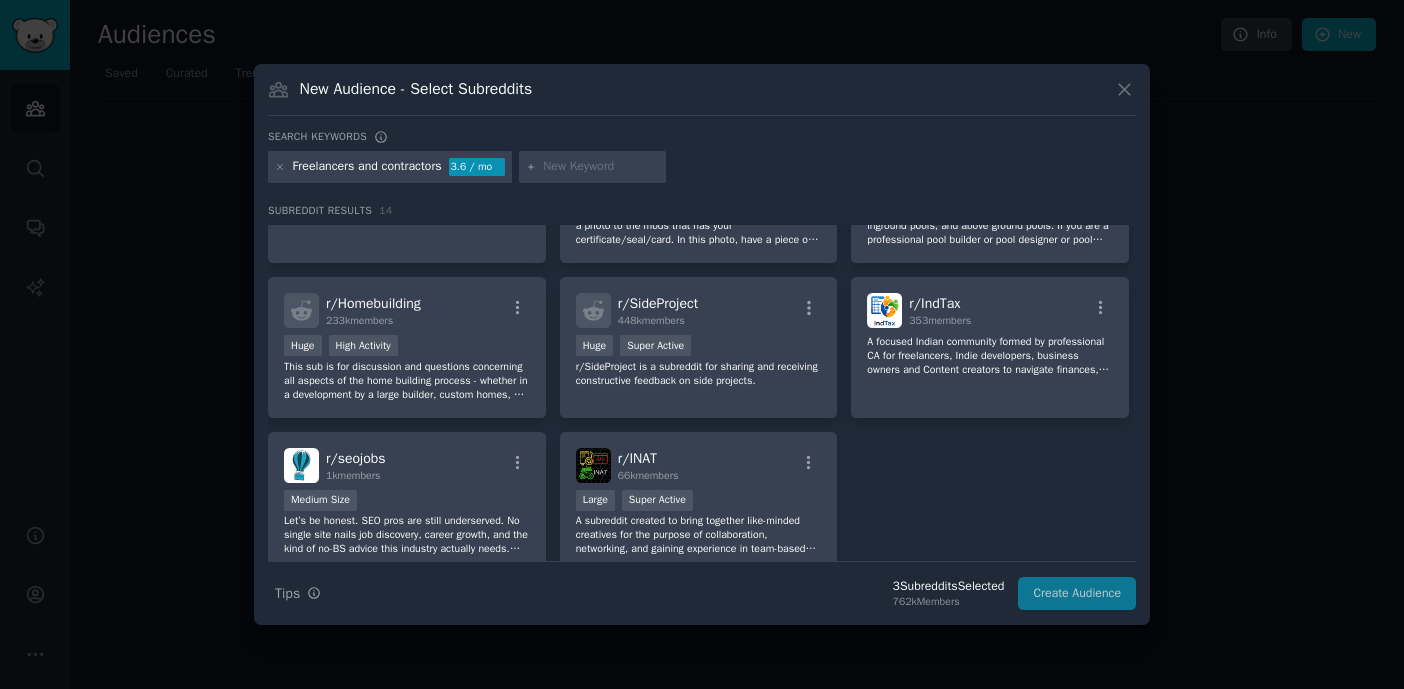 scroll, scrollTop: 0, scrollLeft: 0, axis: both 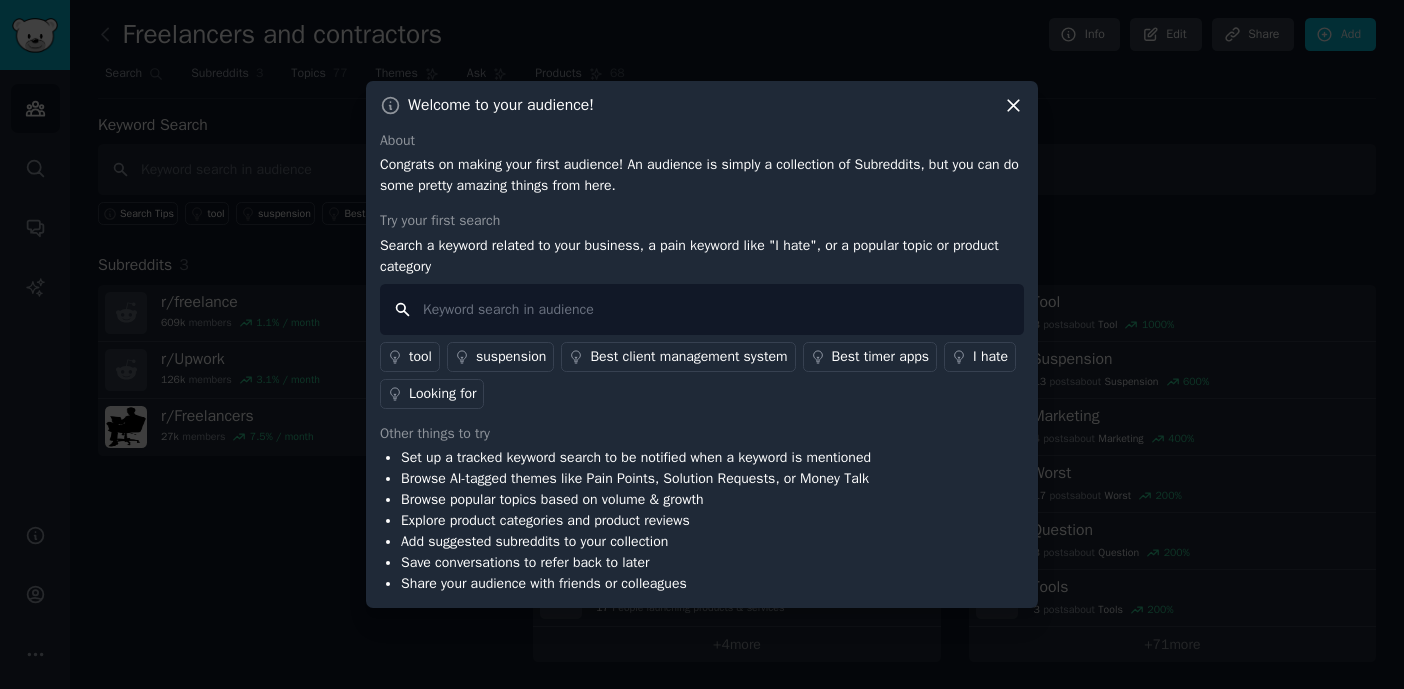 click at bounding box center [702, 309] 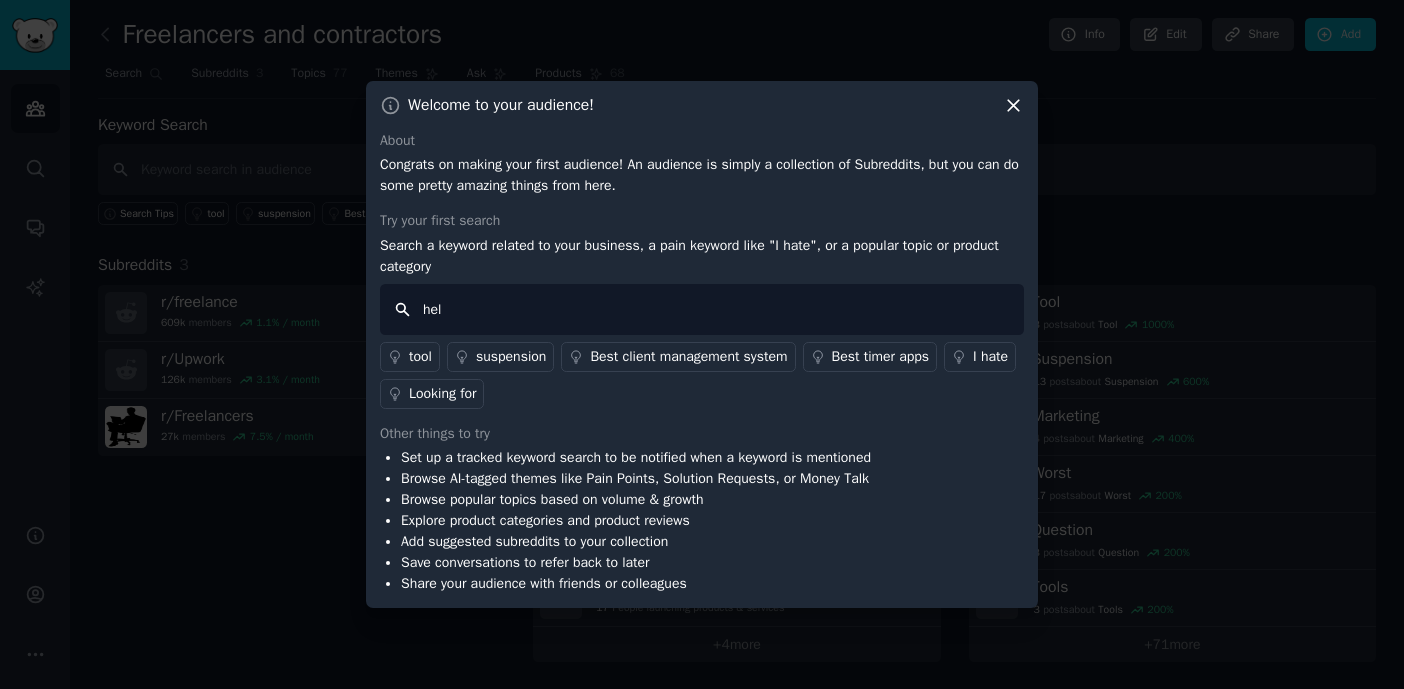 type on "help" 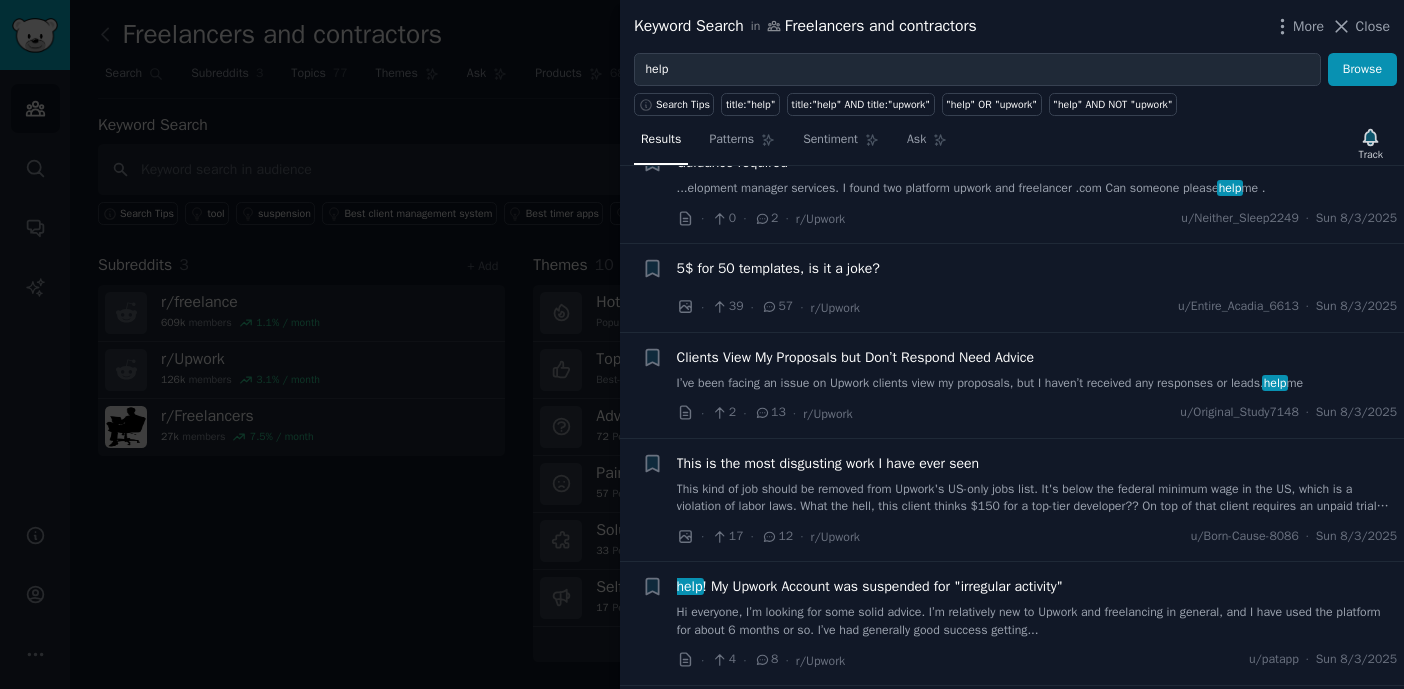 scroll, scrollTop: 534, scrollLeft: 0, axis: vertical 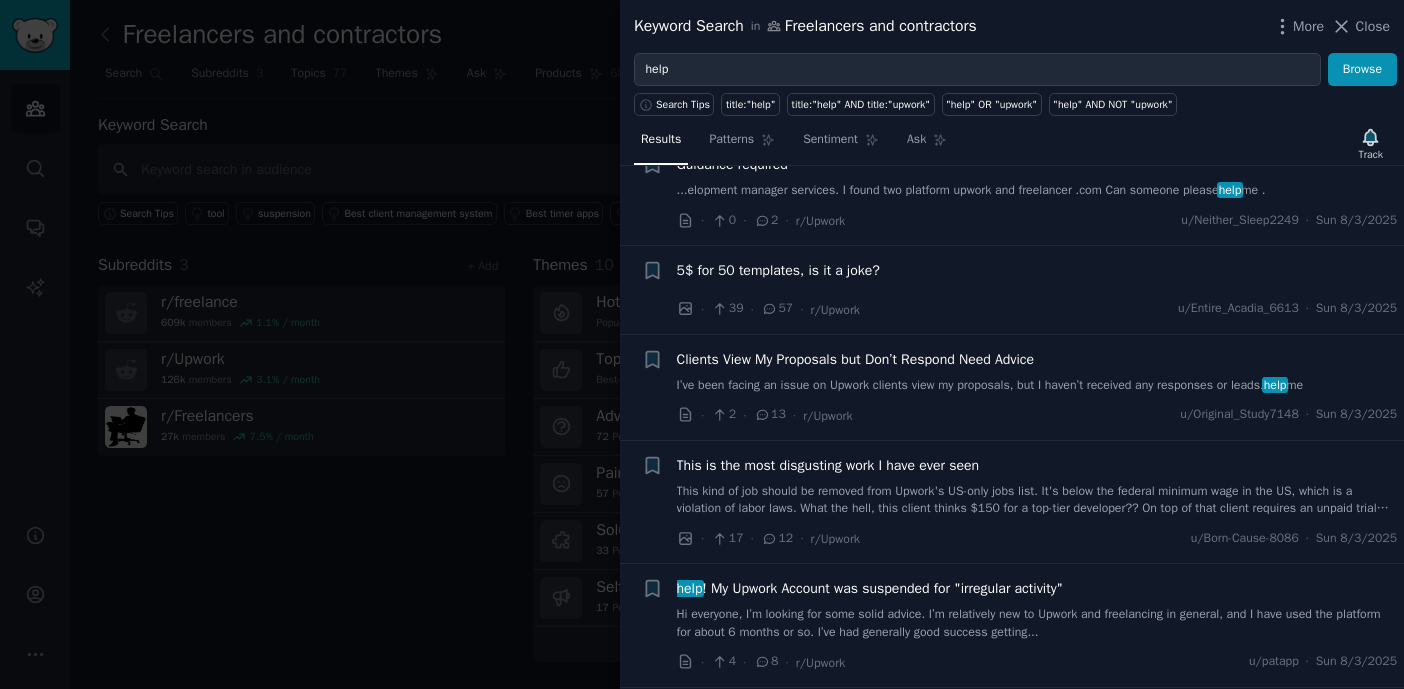 click on "I’ve been facing an issue on Upwork clients view my proposals, but I haven’t received any responses or leads.  help  me" at bounding box center (1037, 386) 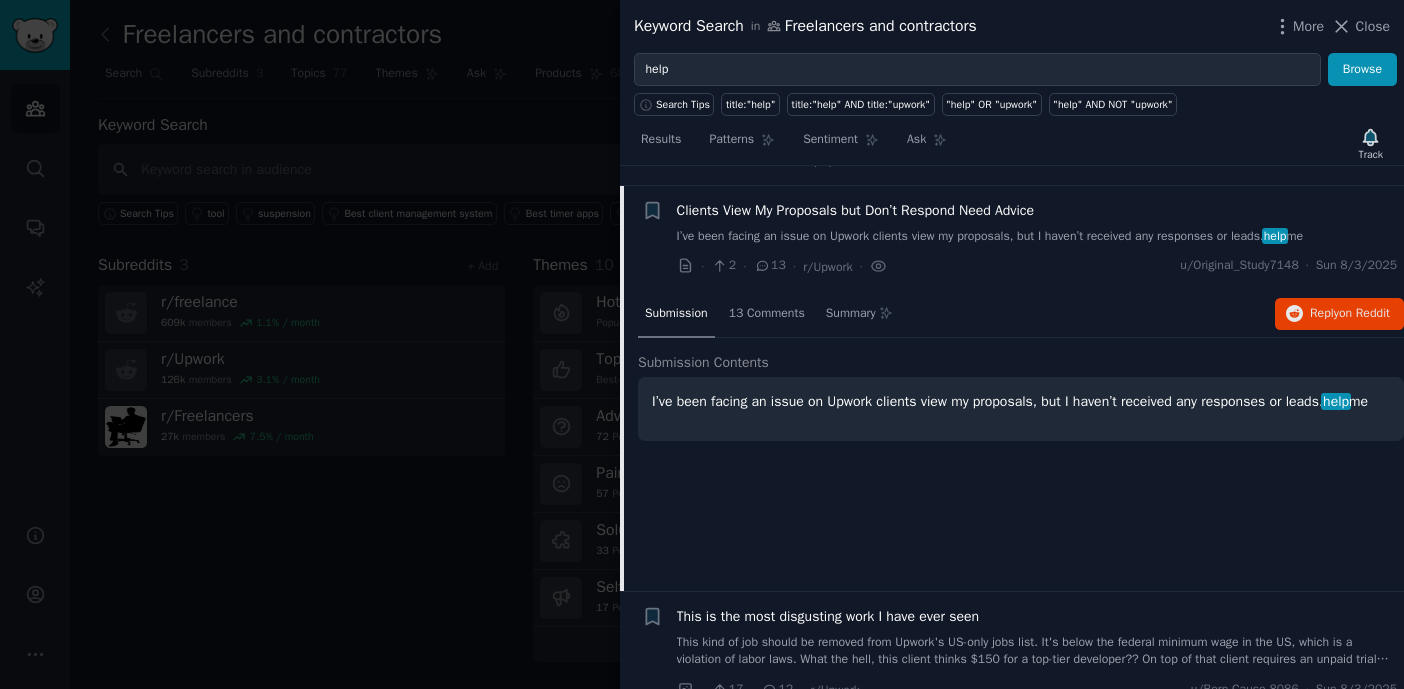 scroll, scrollTop: 702, scrollLeft: 0, axis: vertical 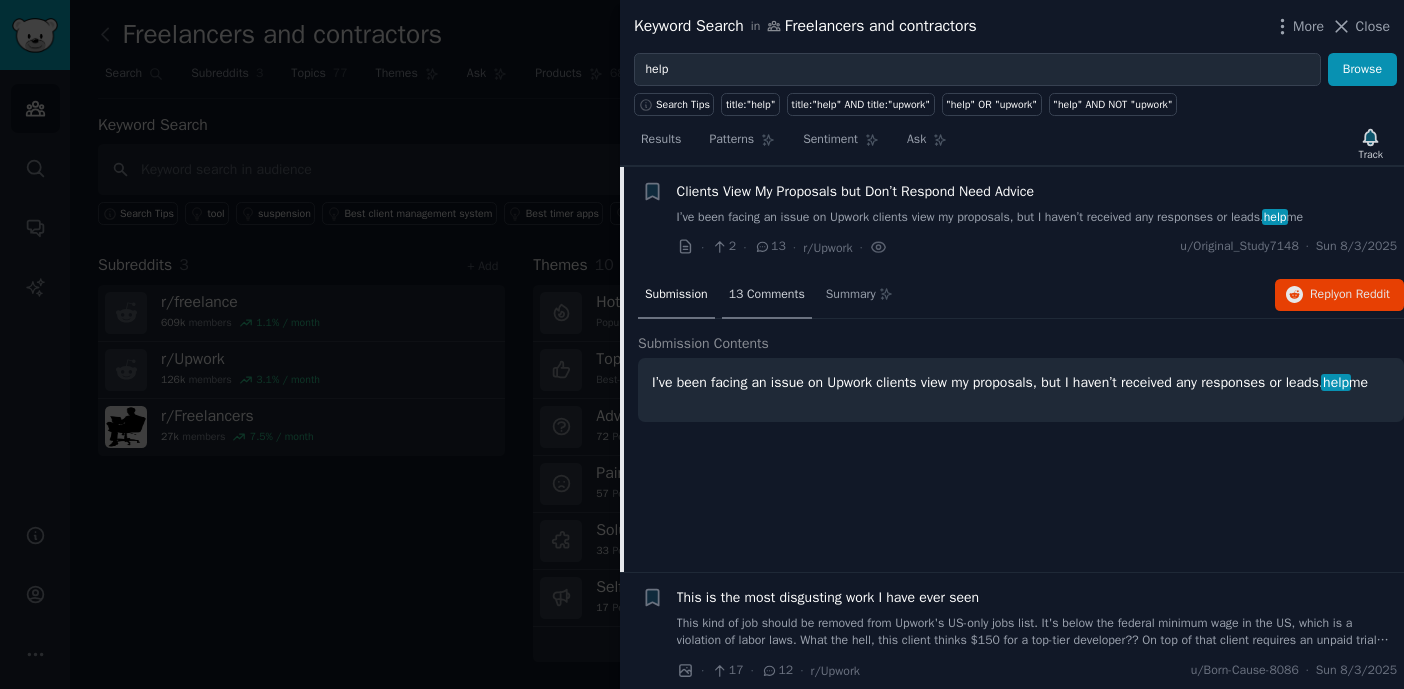 click on "13 Comments" at bounding box center [767, 295] 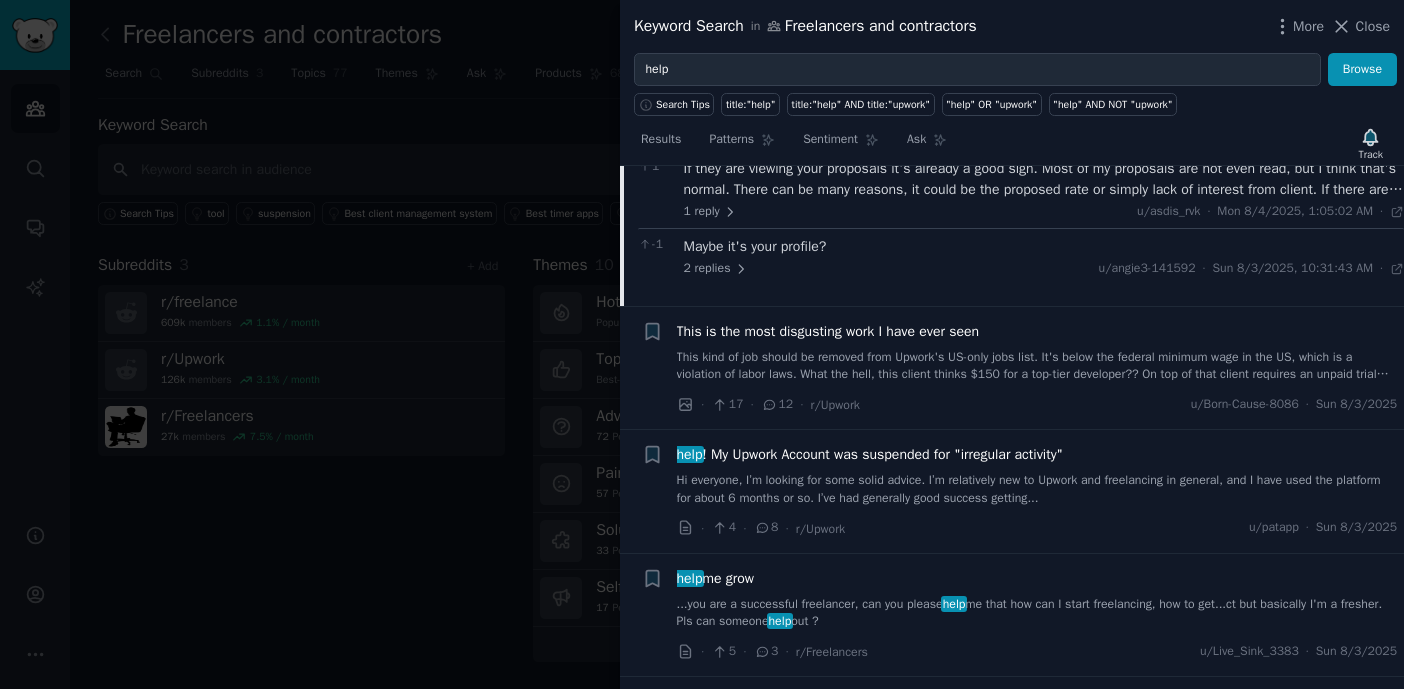 scroll, scrollTop: 989, scrollLeft: 0, axis: vertical 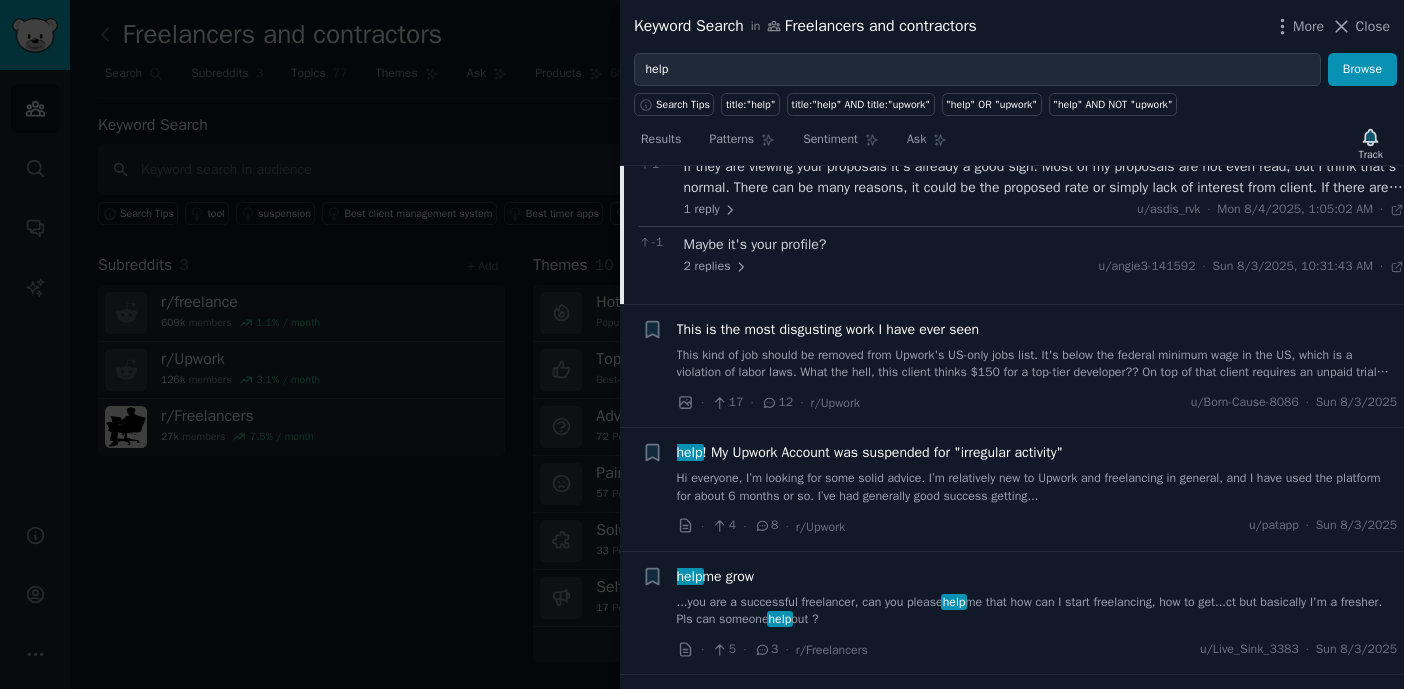 click on "This is the most disgusting work I have ever seen" at bounding box center (828, 329) 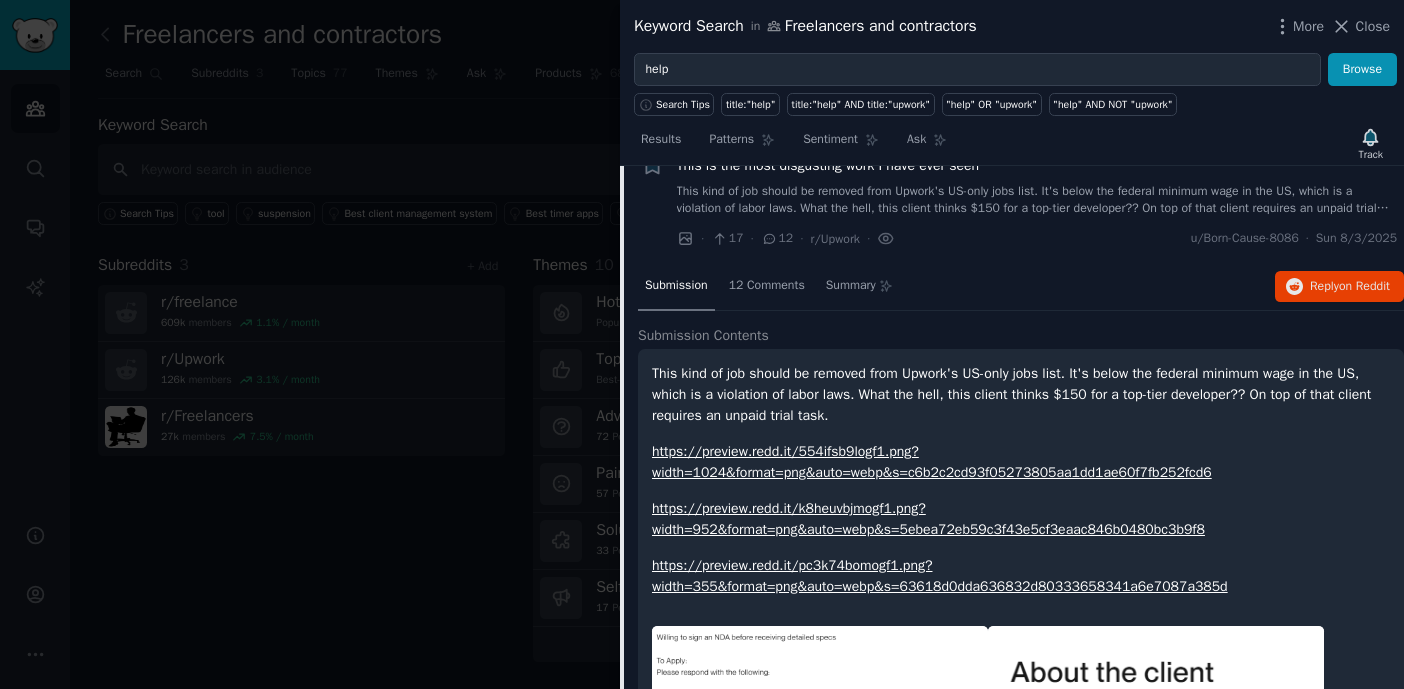 scroll, scrollTop: 808, scrollLeft: 0, axis: vertical 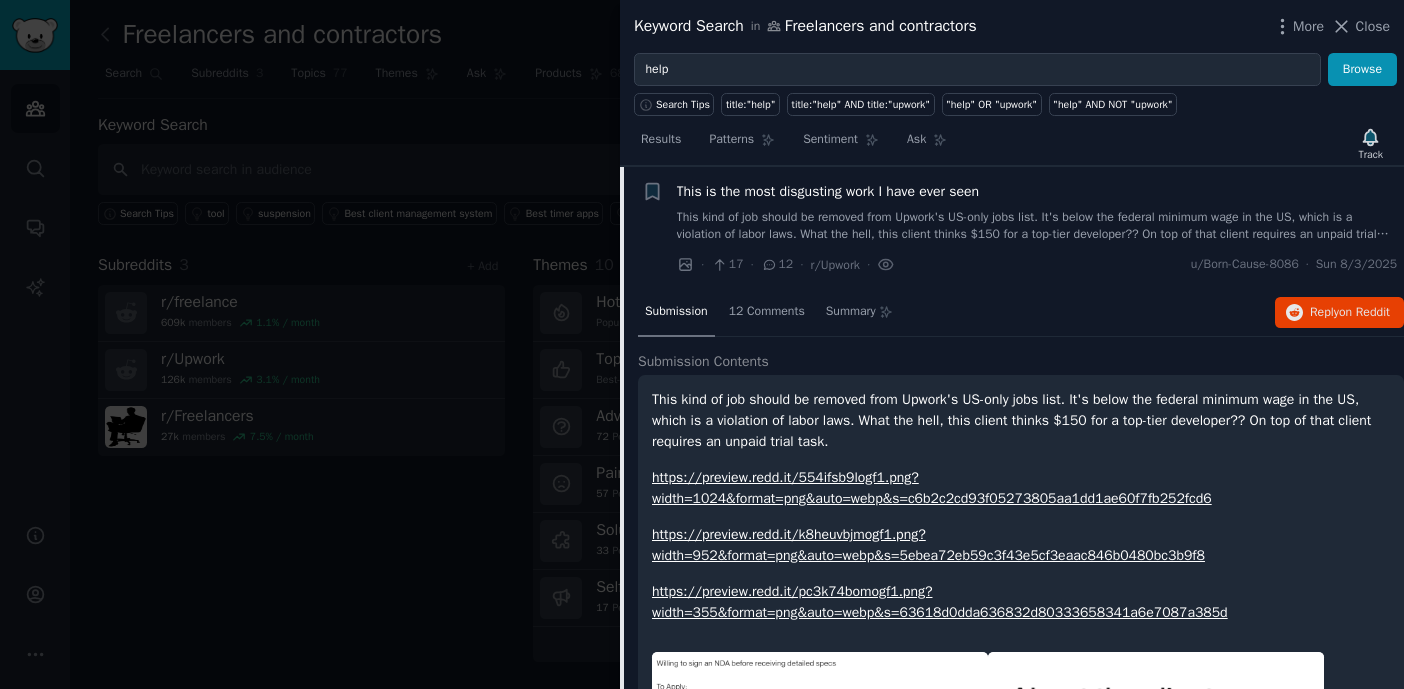 click at bounding box center (702, 344) 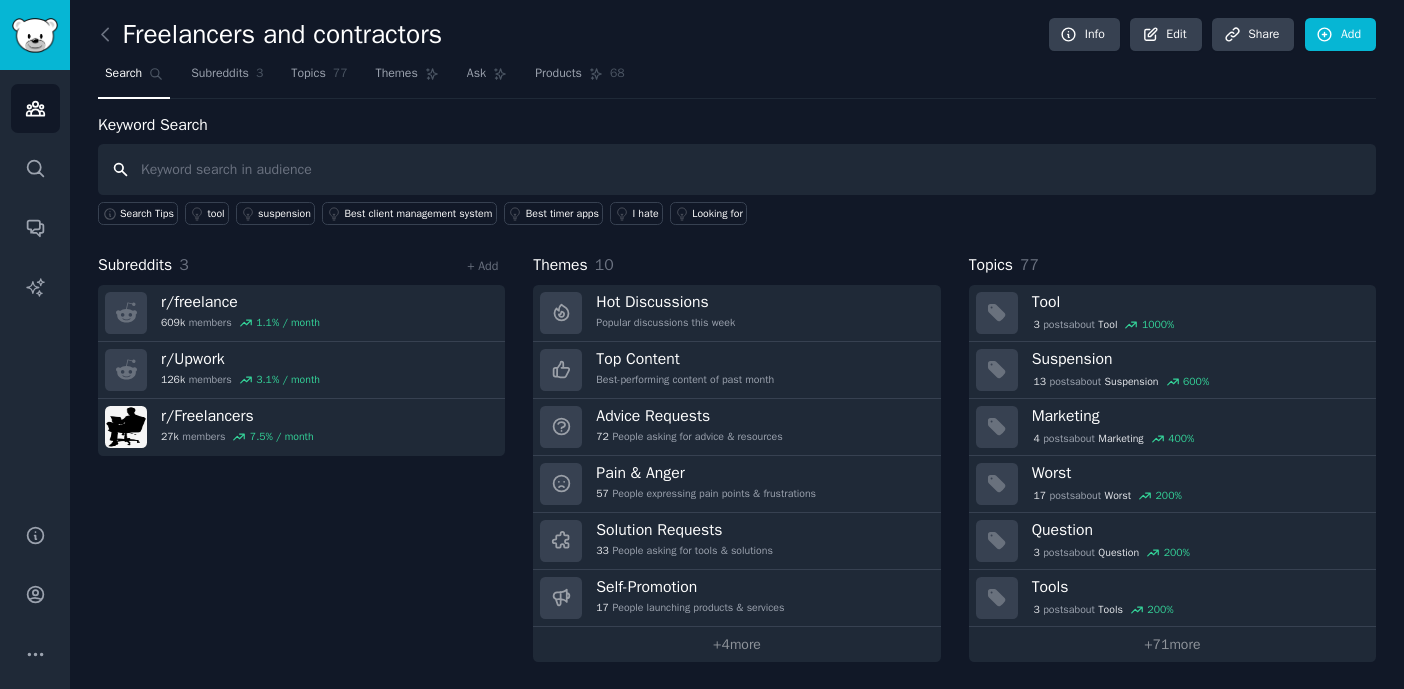 click at bounding box center [737, 169] 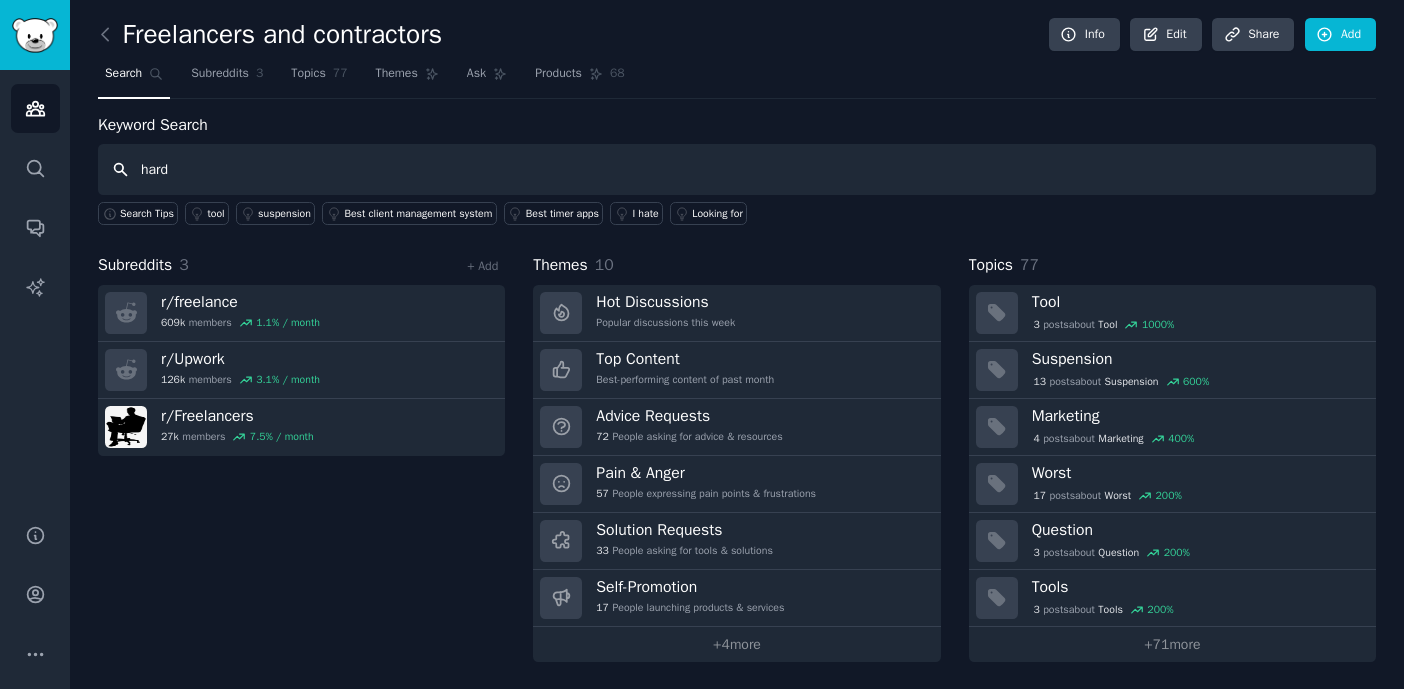 type on "hard" 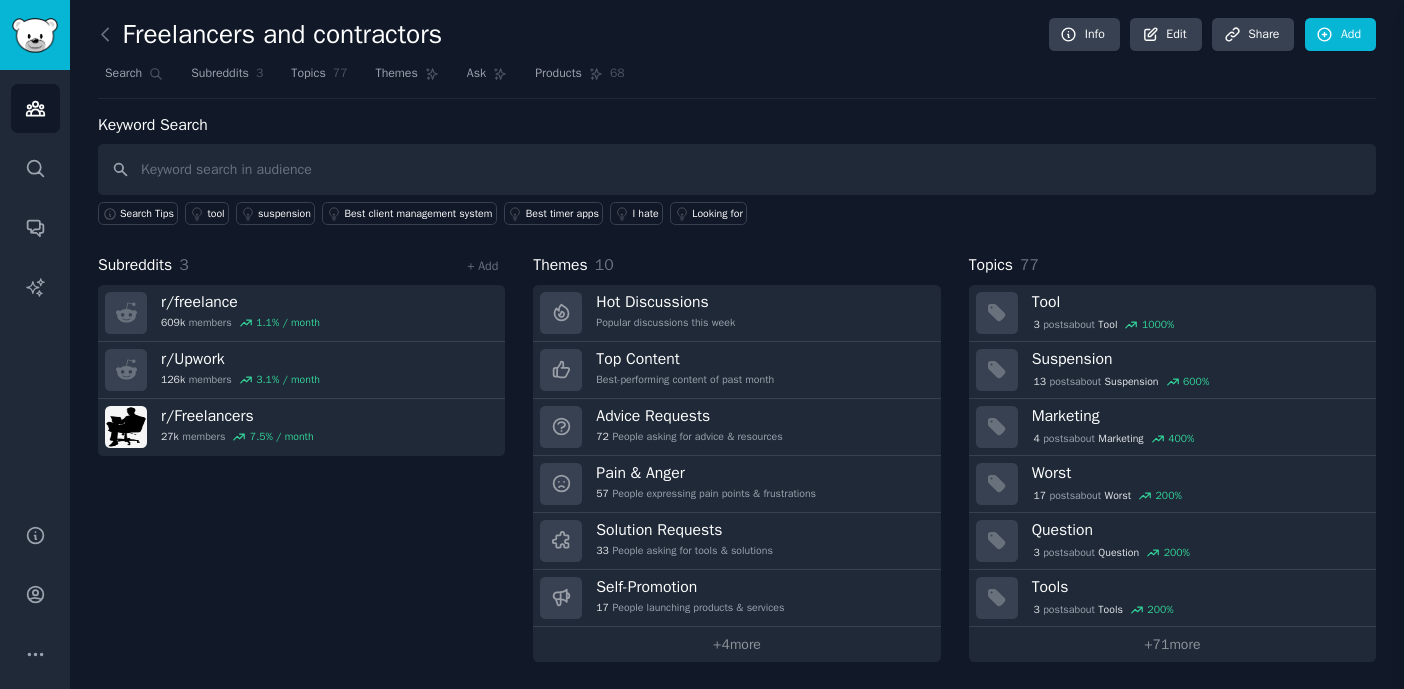 type 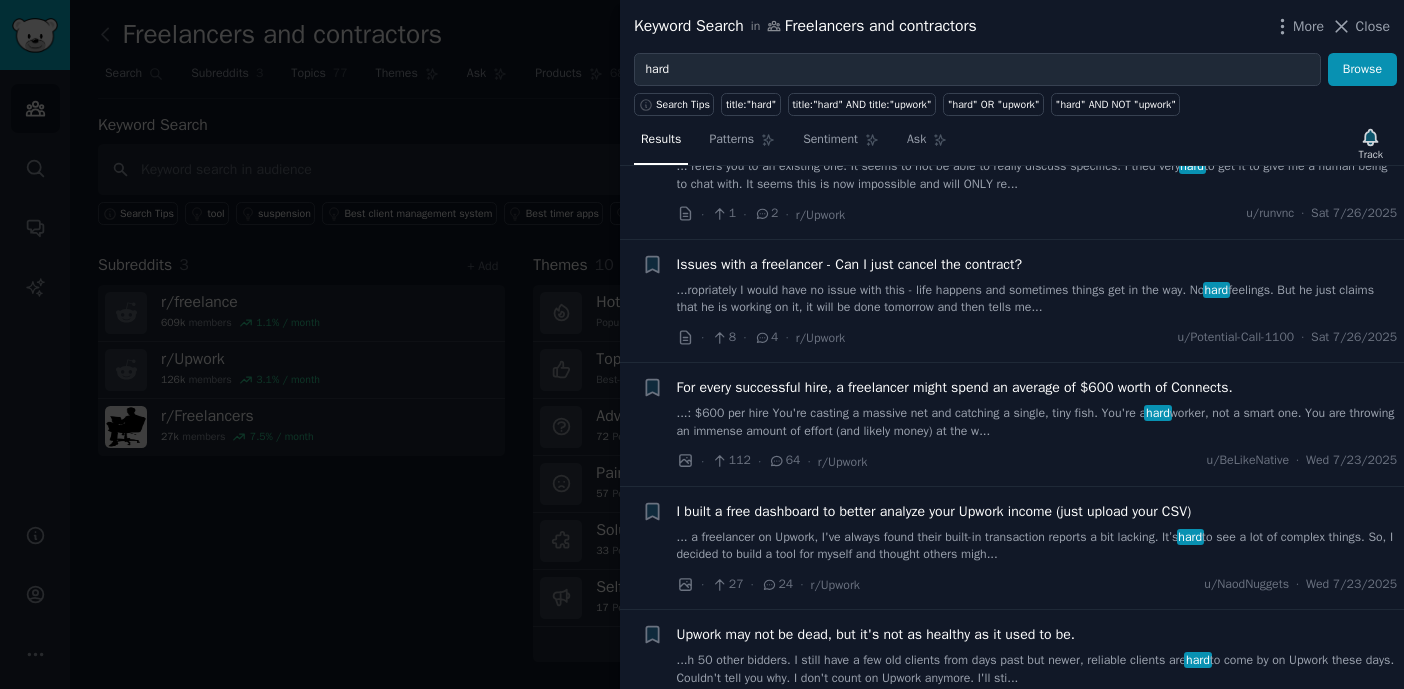 scroll, scrollTop: 1330, scrollLeft: 0, axis: vertical 